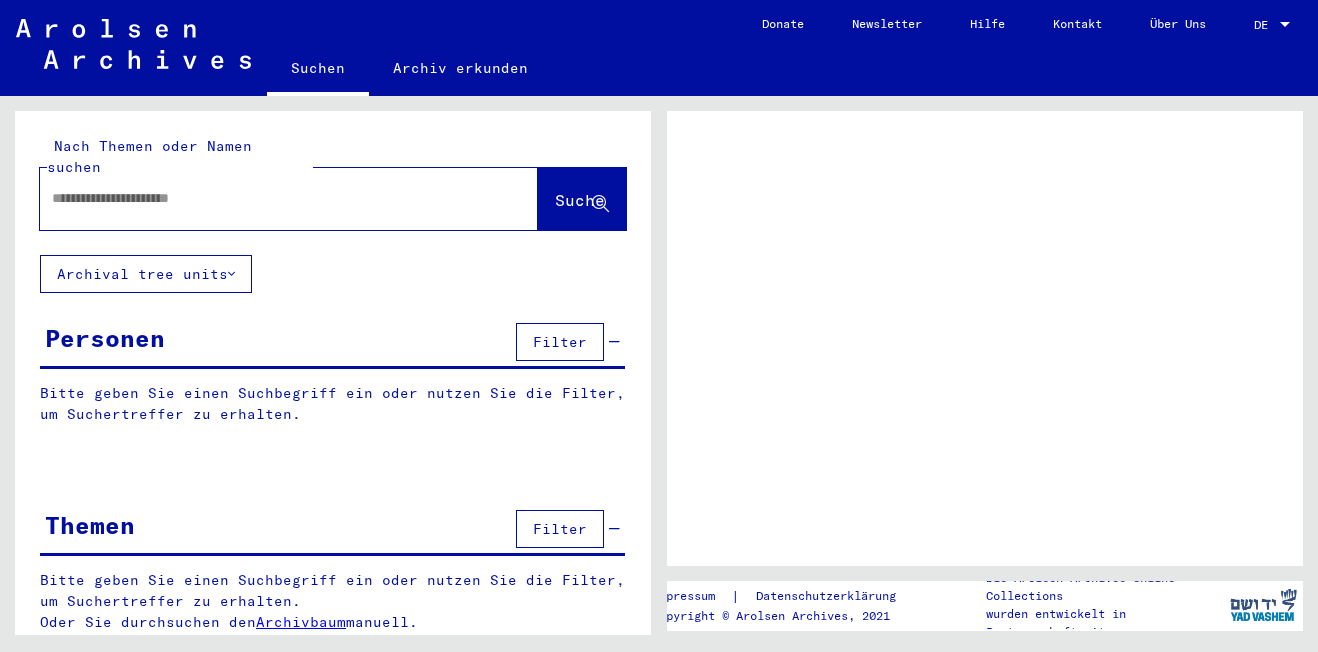 scroll, scrollTop: 0, scrollLeft: 0, axis: both 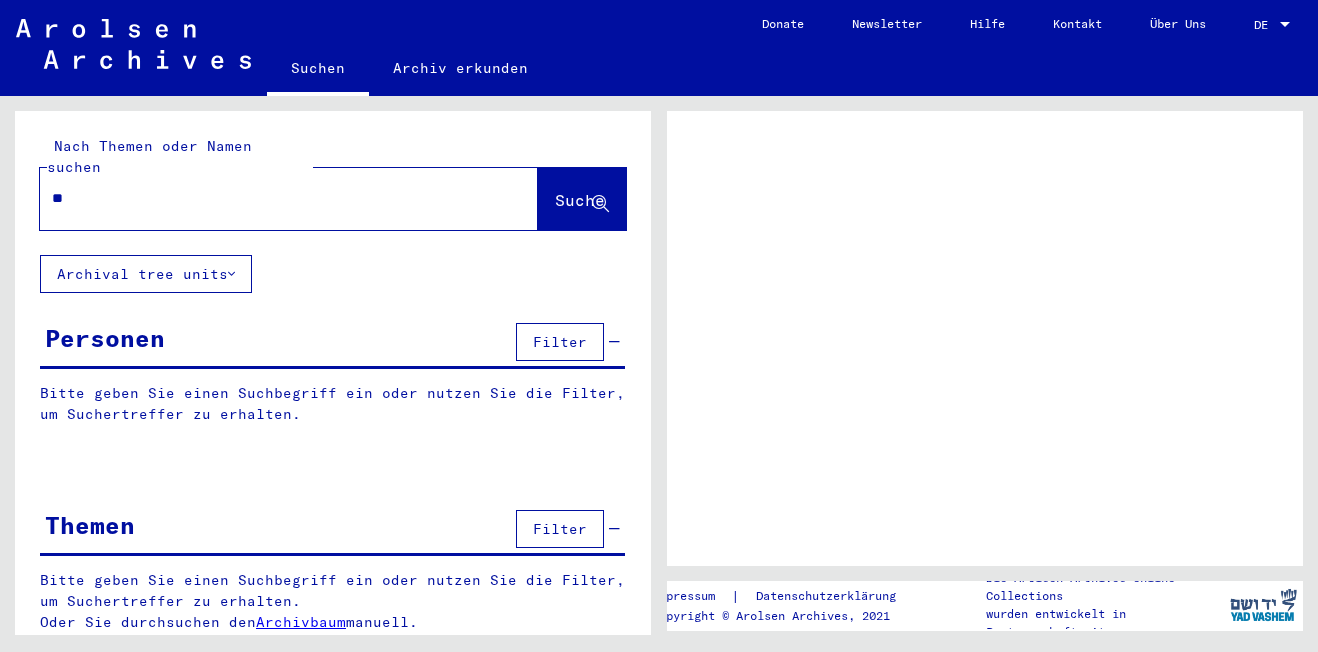 type on "*" 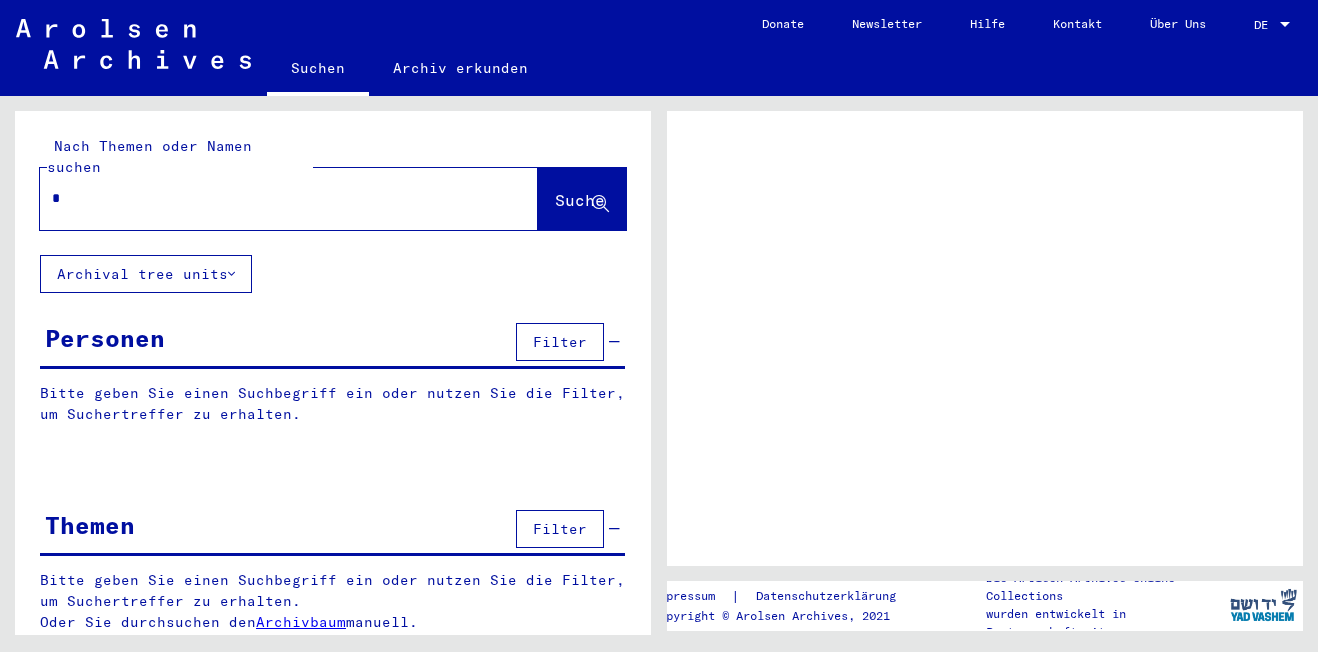 type 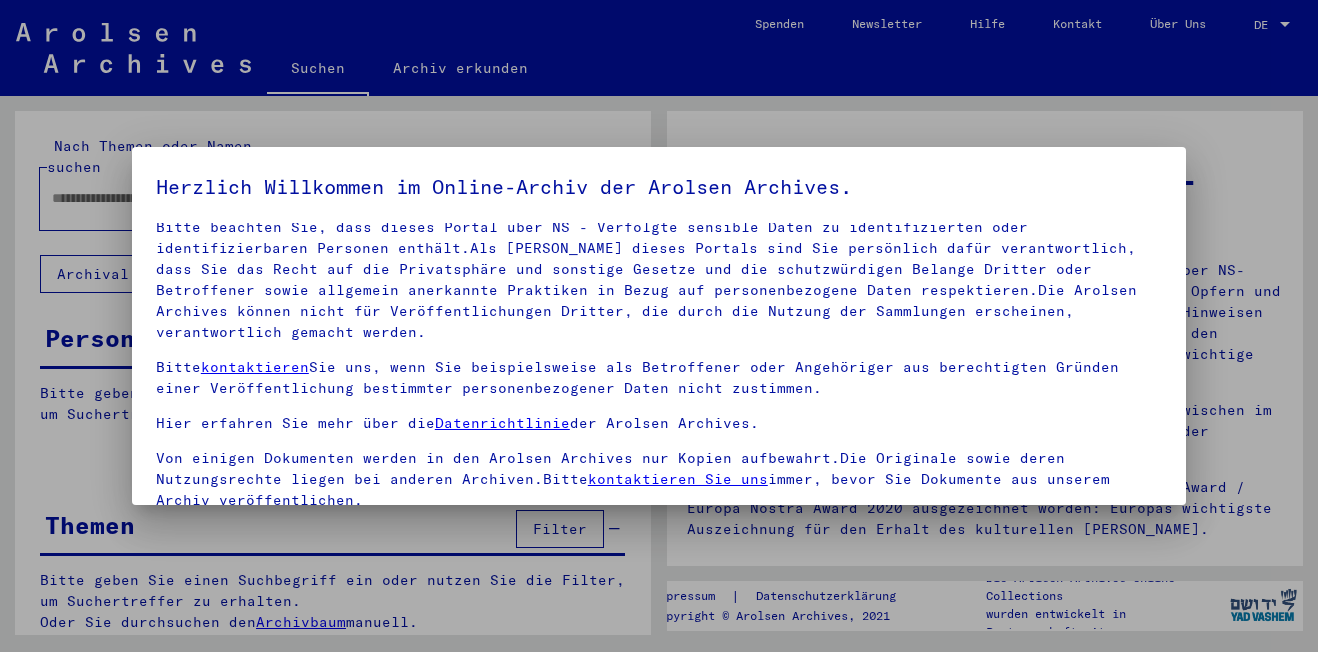 scroll, scrollTop: 98, scrollLeft: 0, axis: vertical 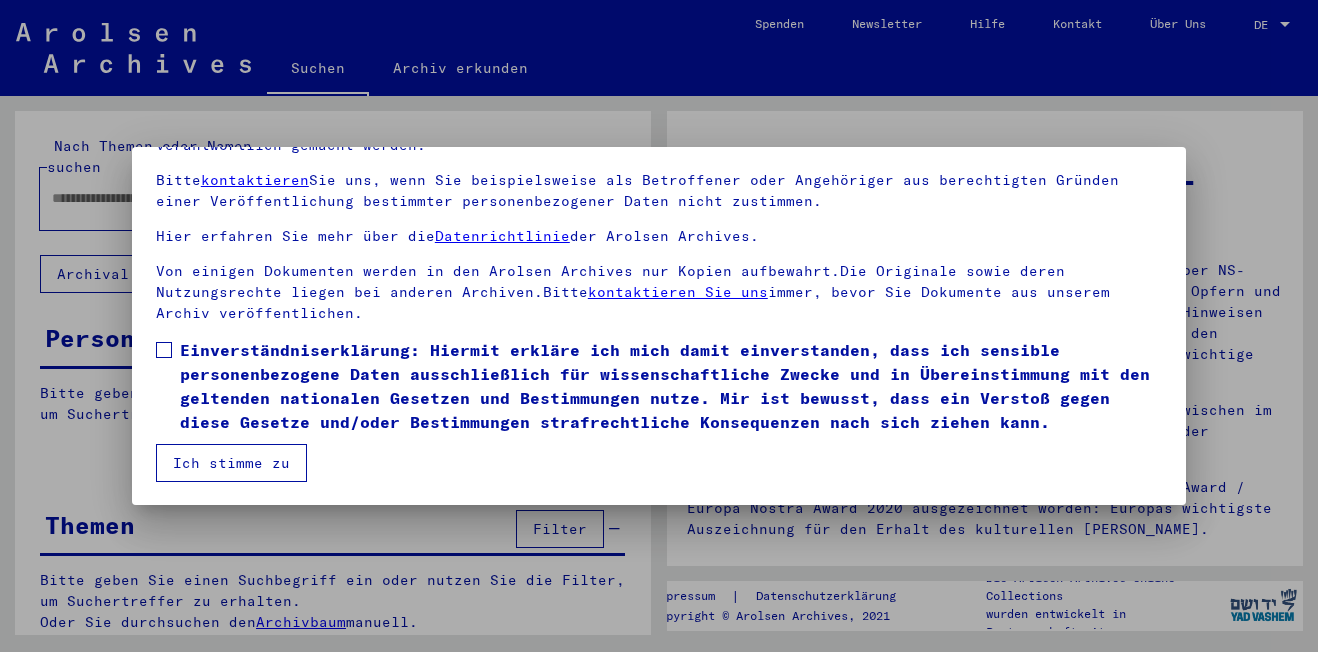 click at bounding box center (164, 350) 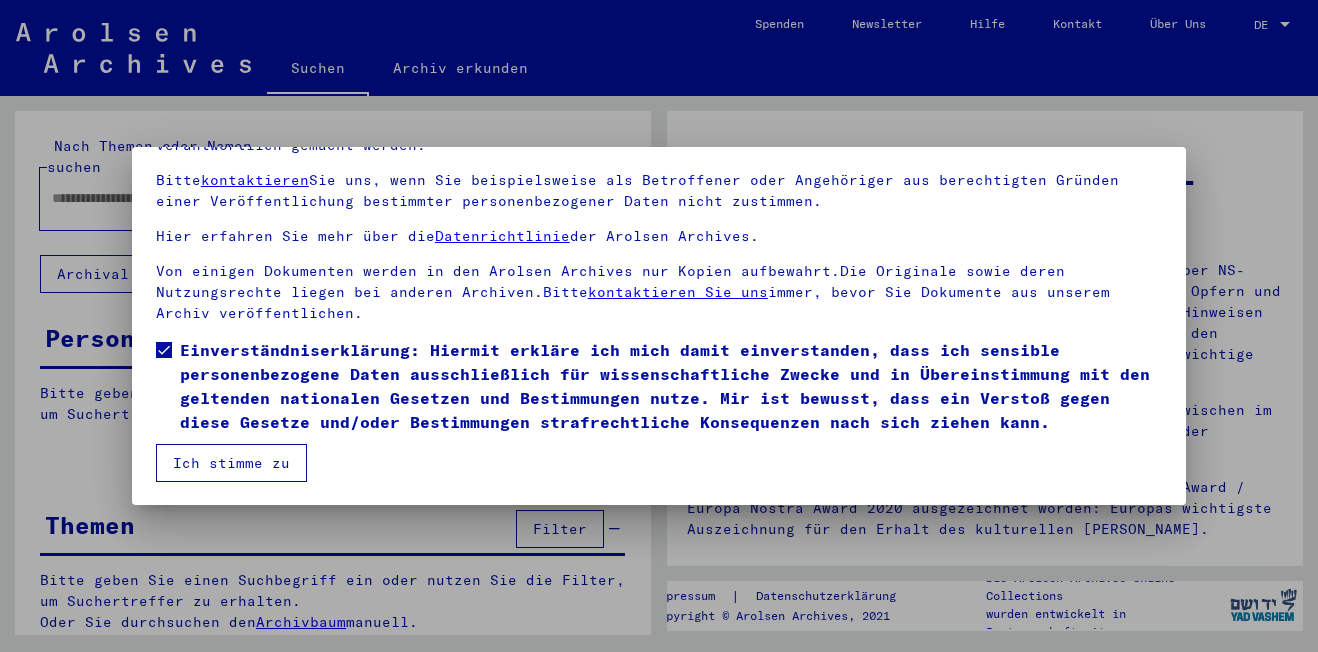 click on "Ich stimme zu" at bounding box center [231, 463] 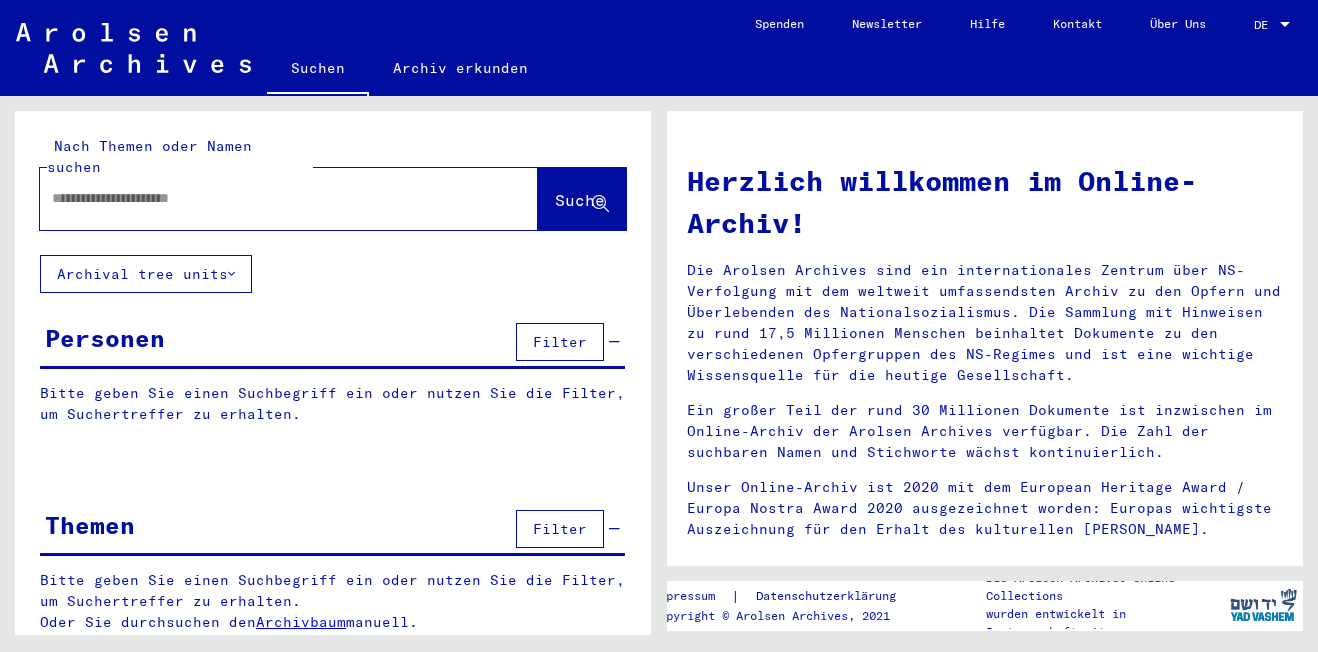 click at bounding box center [265, 198] 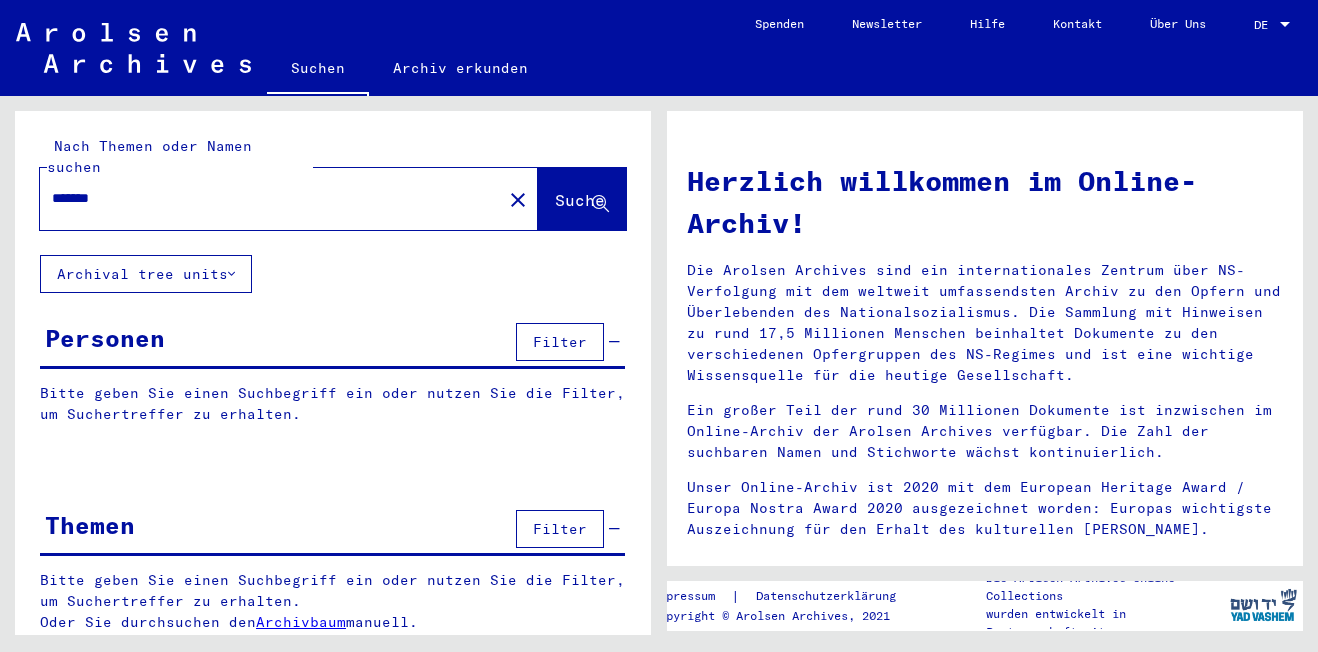type on "*******" 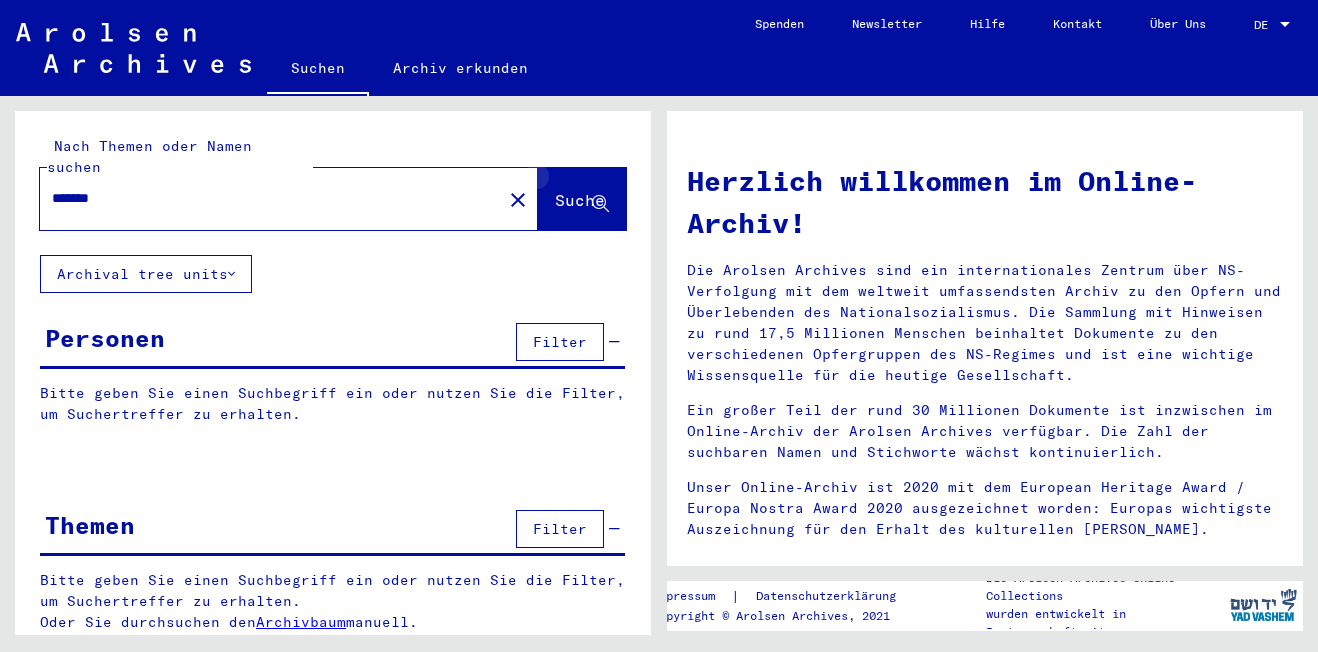 click 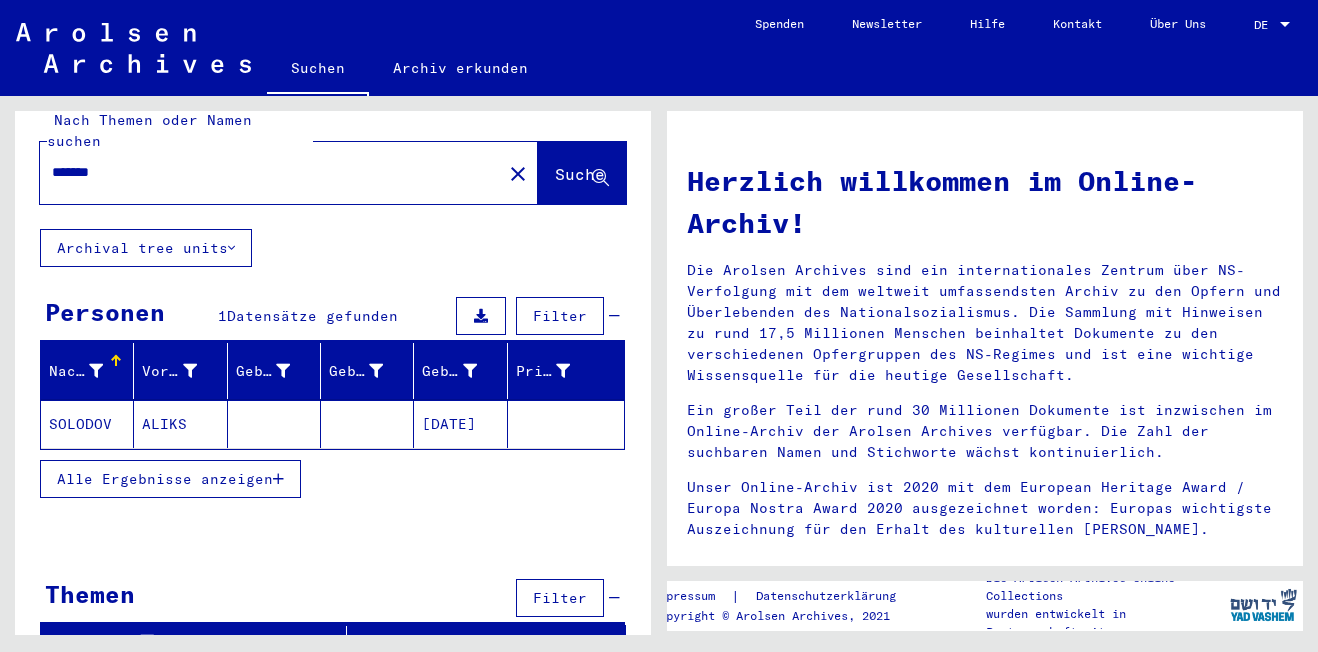 scroll, scrollTop: 33, scrollLeft: 0, axis: vertical 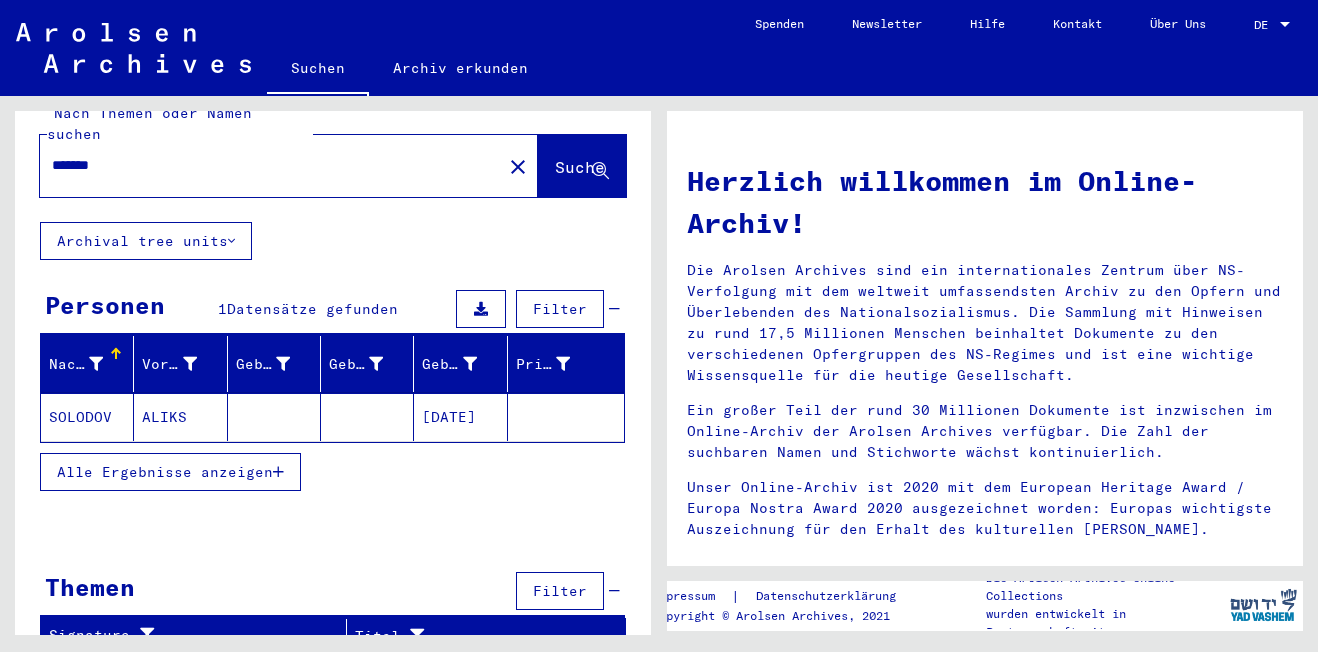 click on "ALIKS" 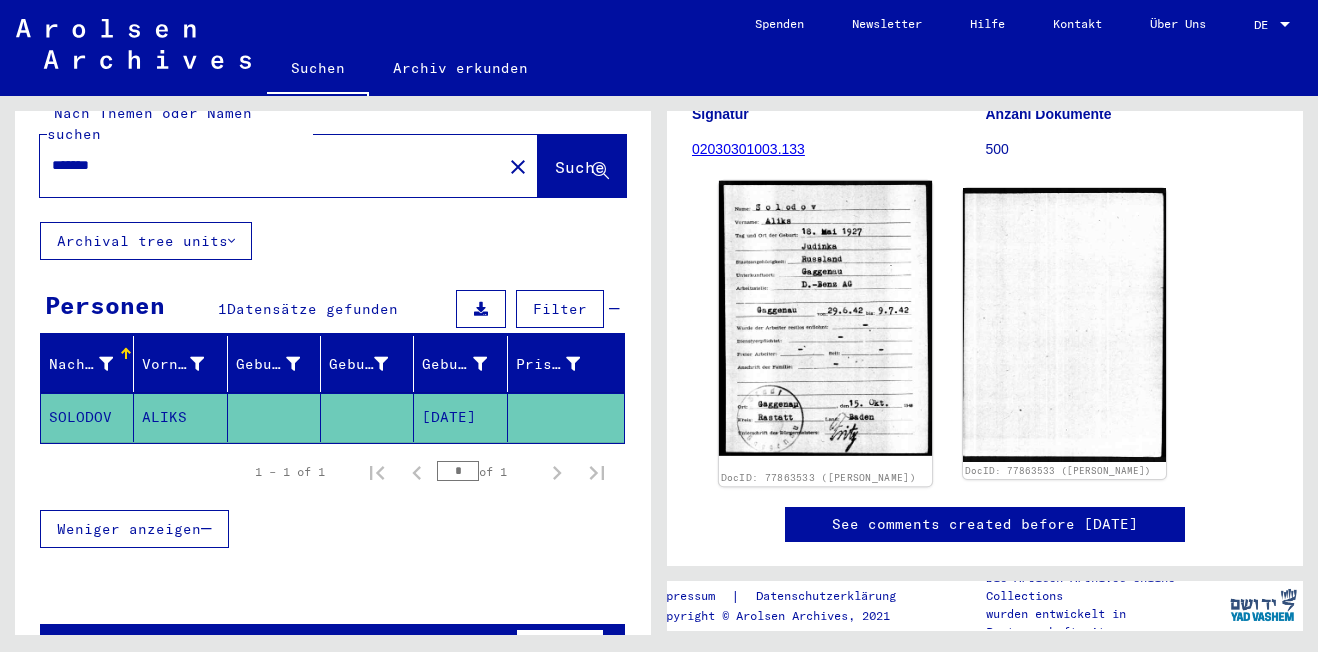 scroll, scrollTop: 279, scrollLeft: 0, axis: vertical 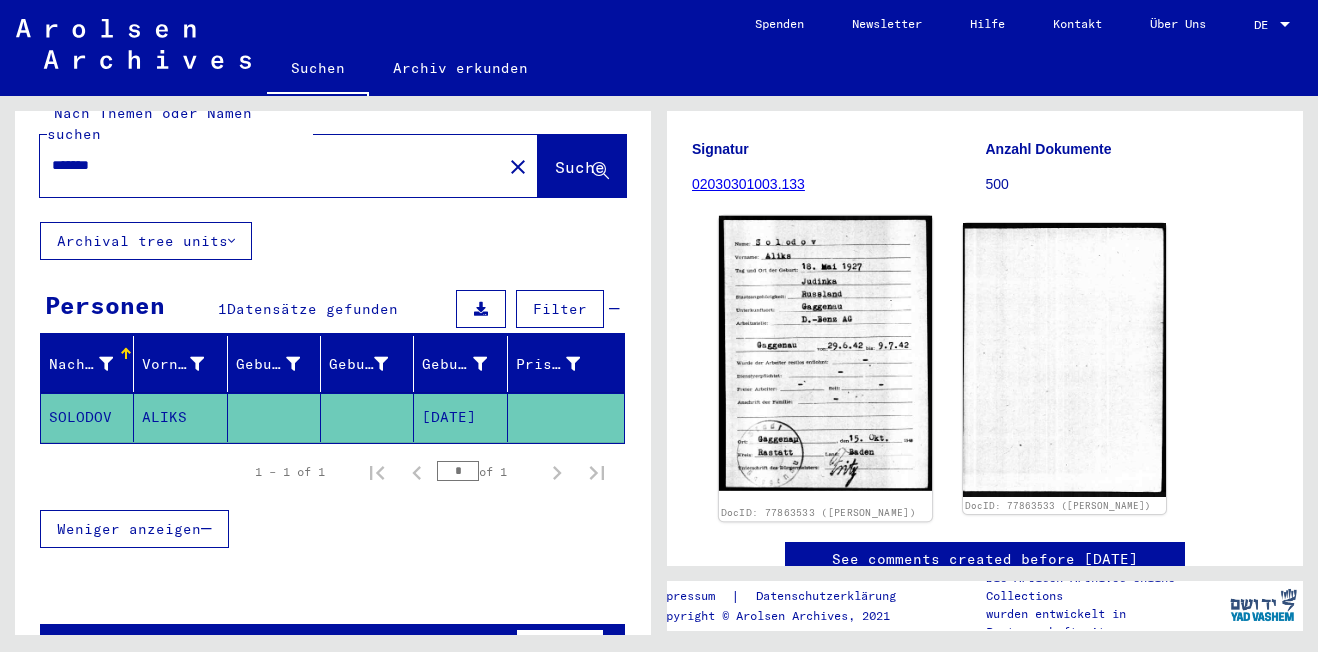 click 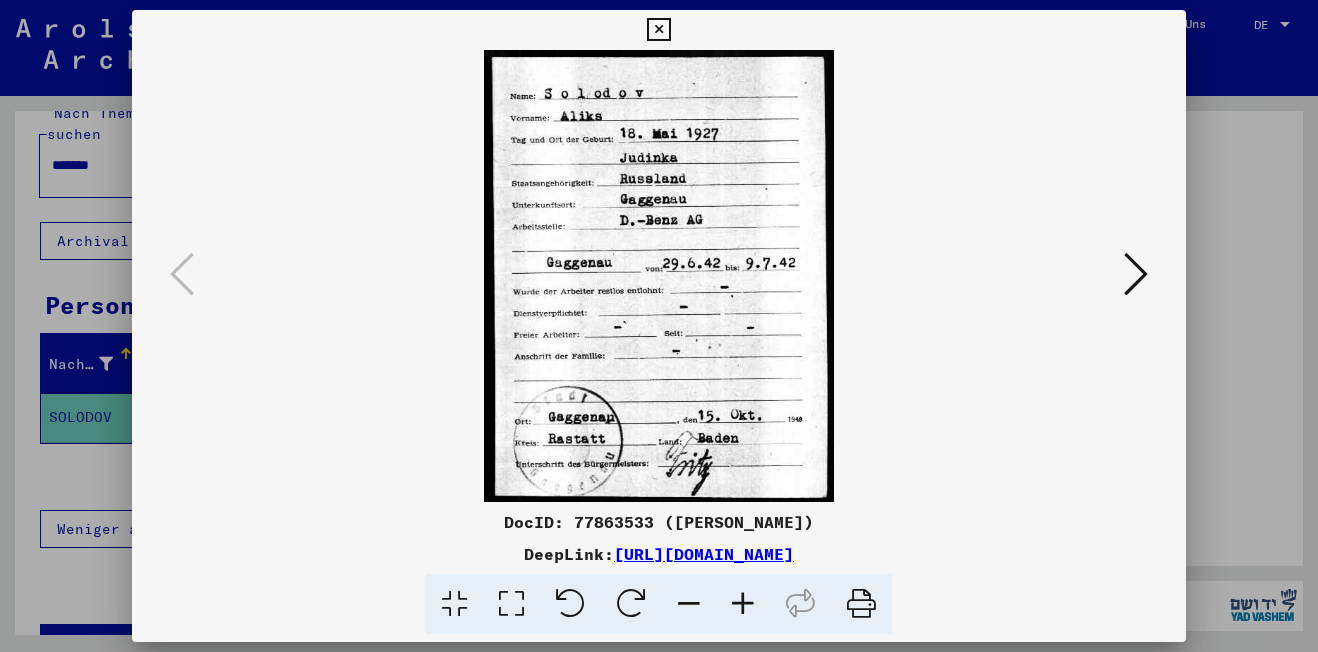 click at bounding box center [659, 276] 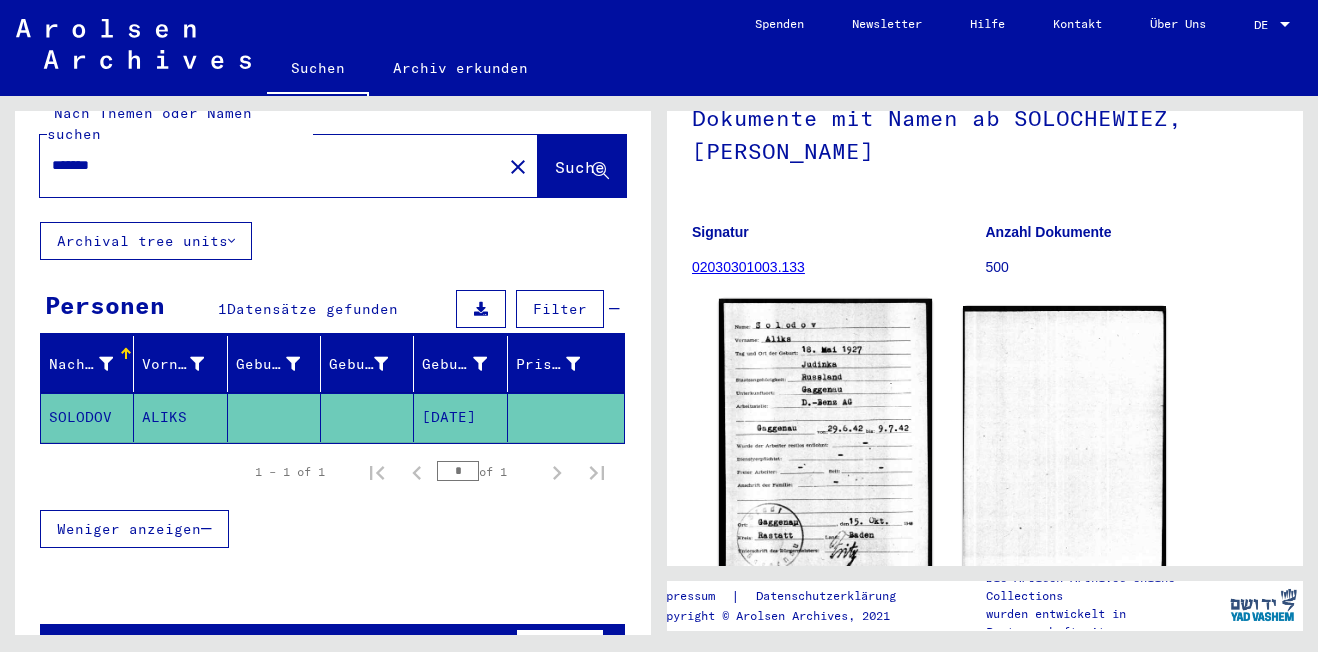 scroll, scrollTop: 179, scrollLeft: 0, axis: vertical 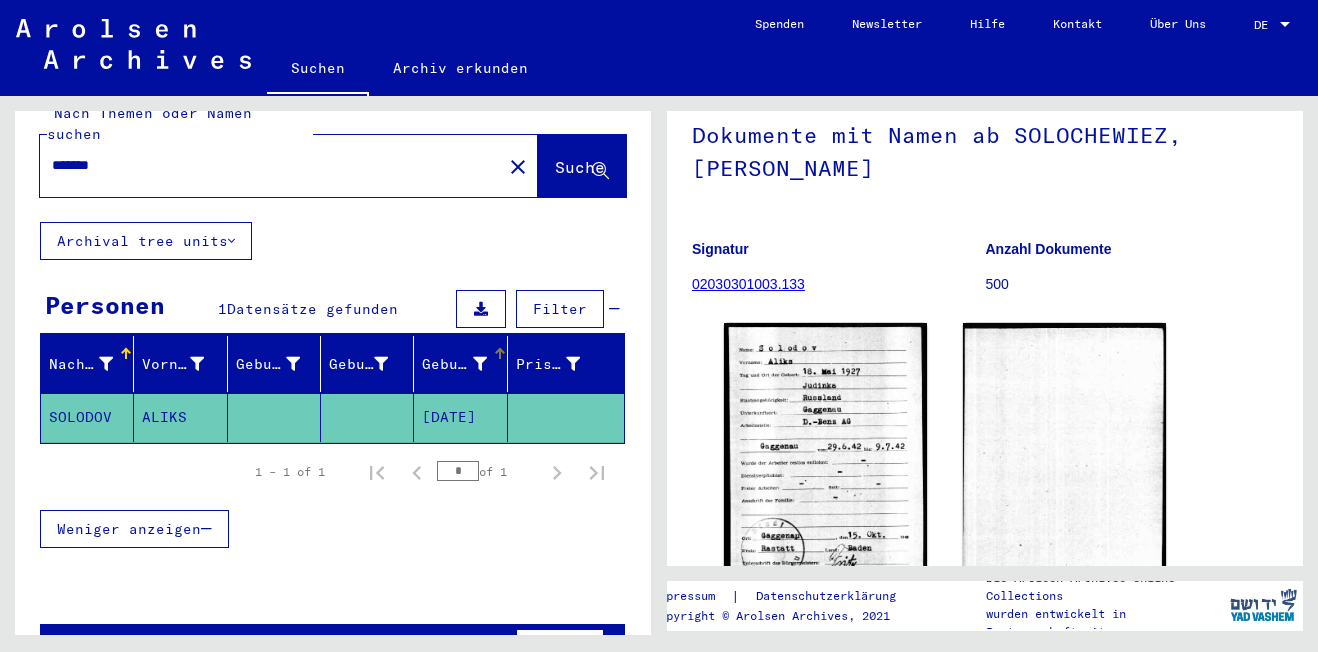 click on "Geburtsdatum" at bounding box center [454, 364] 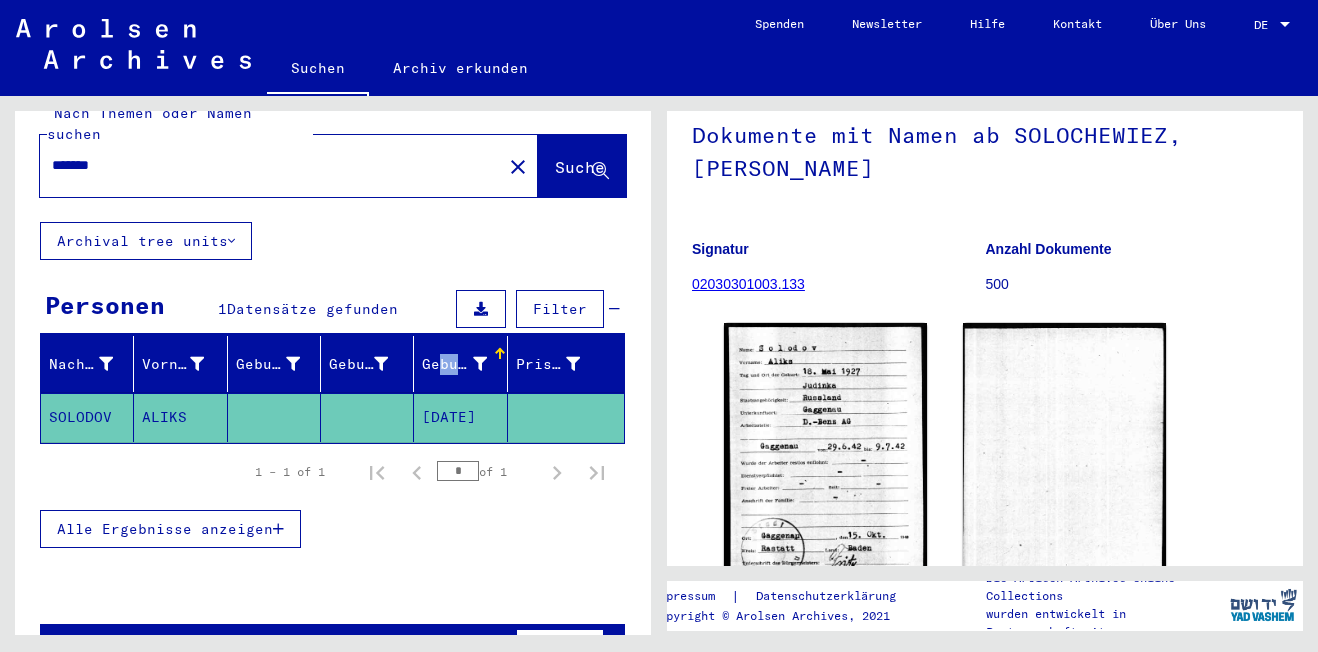 drag, startPoint x: 418, startPoint y: 336, endPoint x: 454, endPoint y: 342, distance: 36.496574 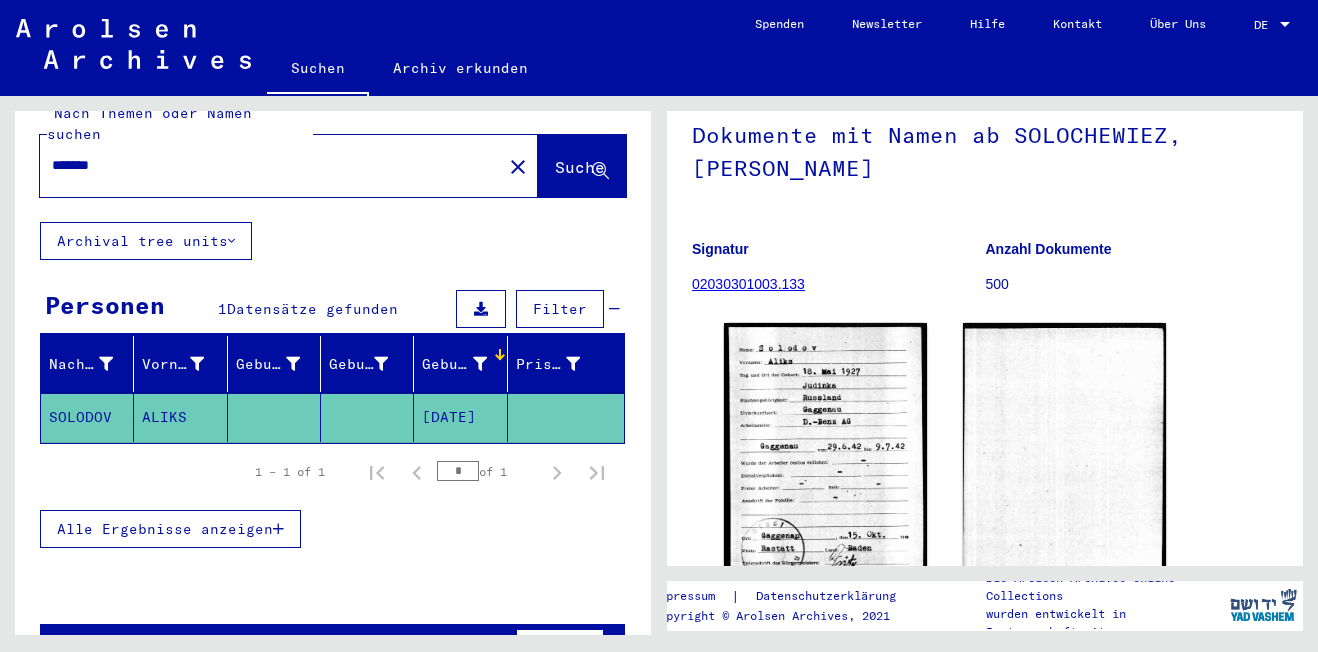 click at bounding box center [480, 364] 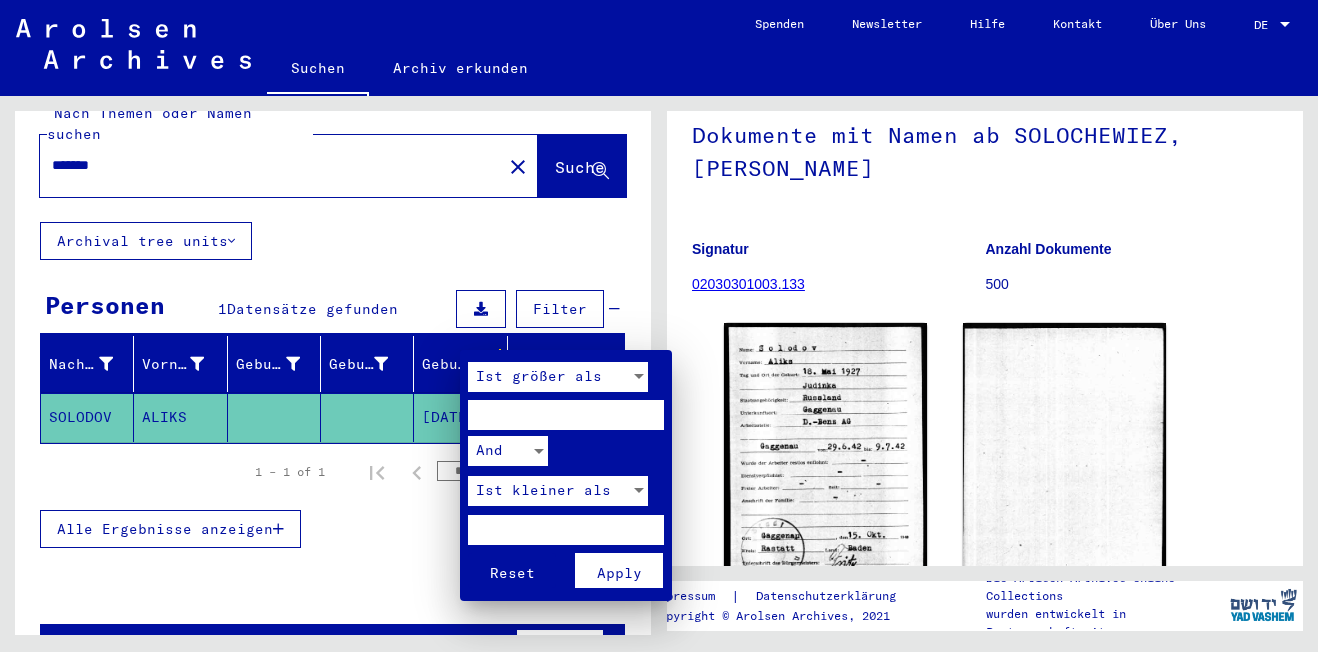 click at bounding box center (659, 326) 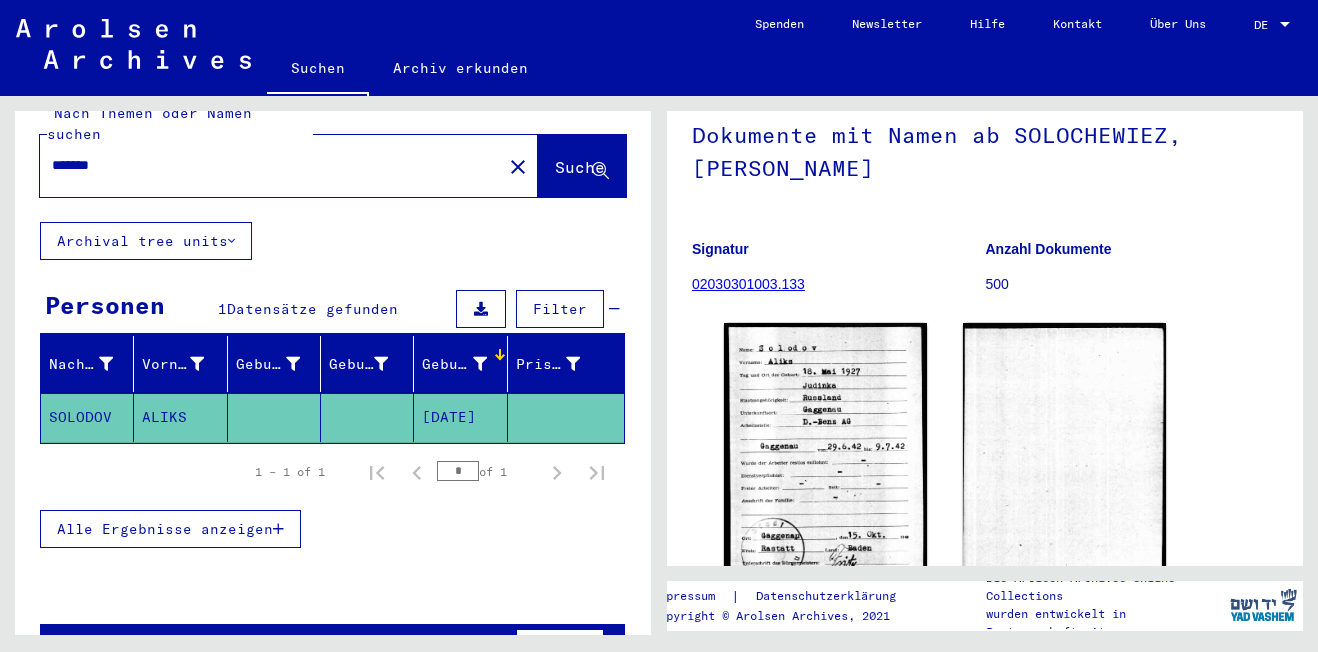 click at bounding box center [500, 354] 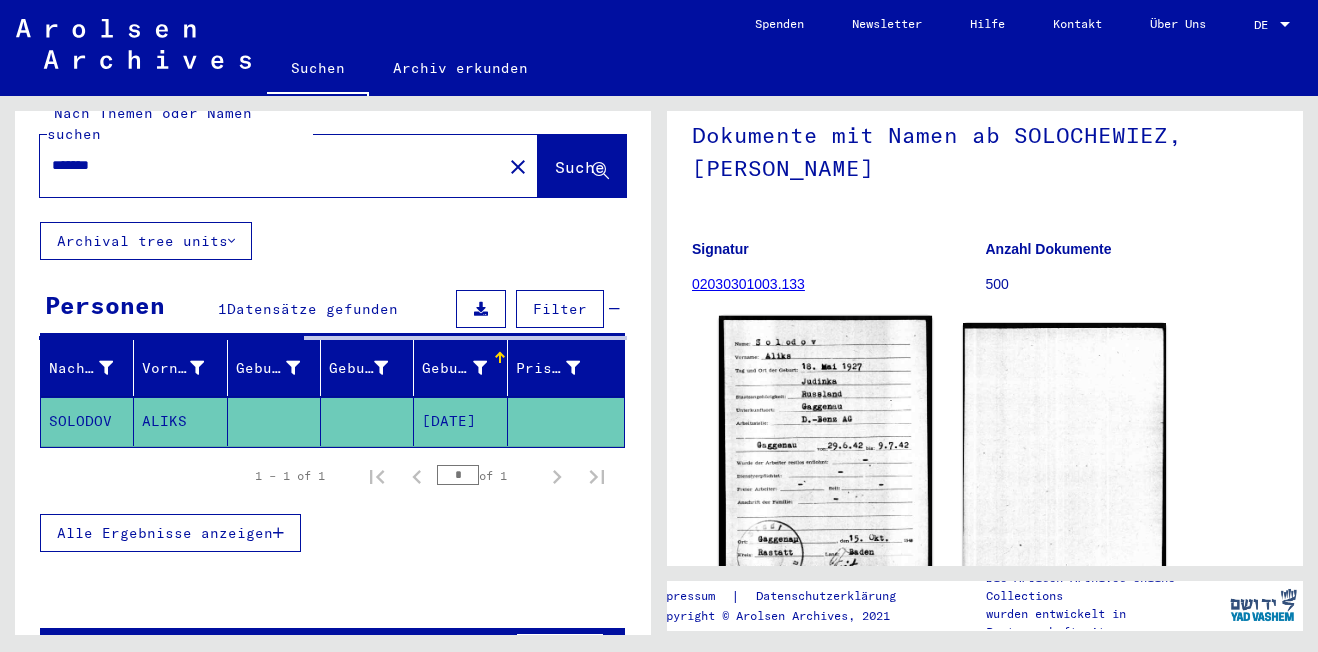 click 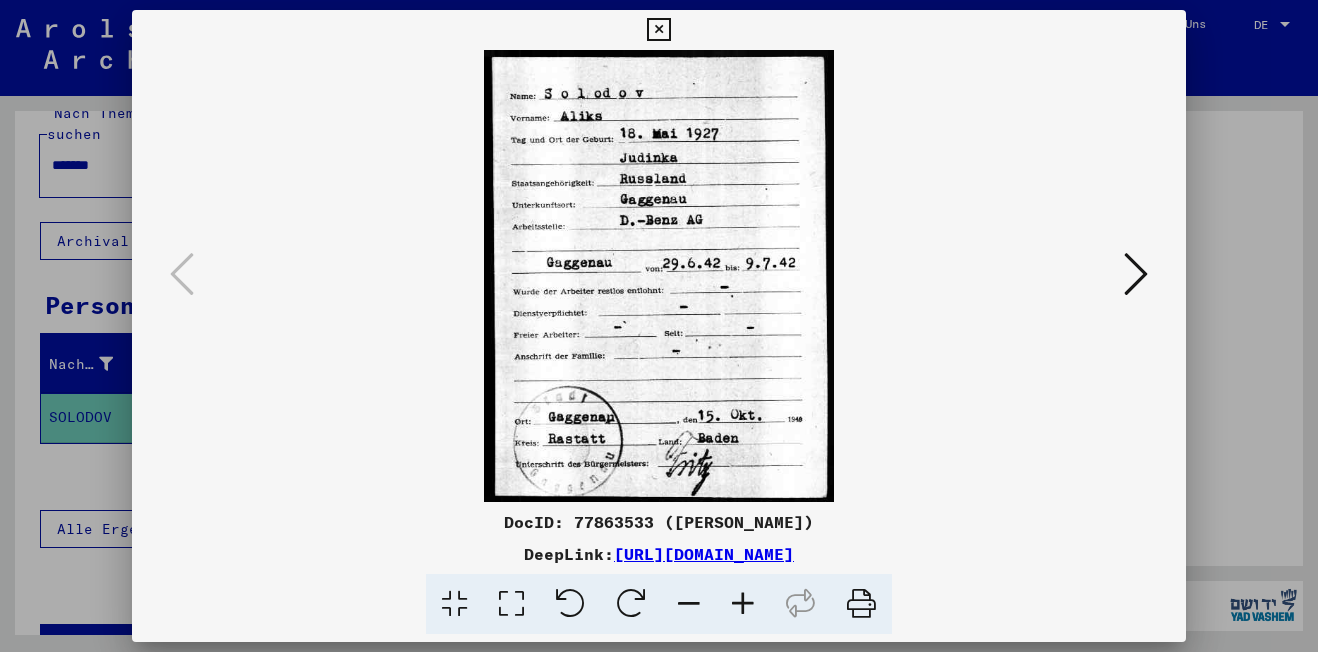 click at bounding box center [658, 30] 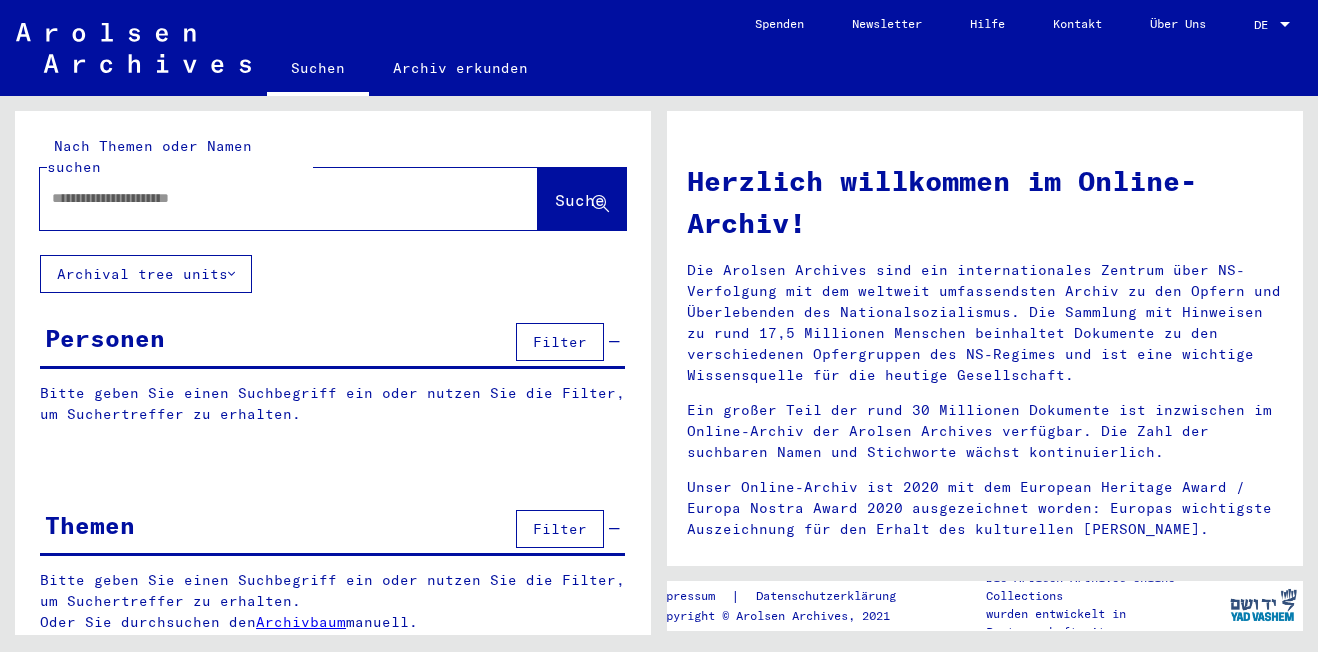 scroll, scrollTop: 0, scrollLeft: 0, axis: both 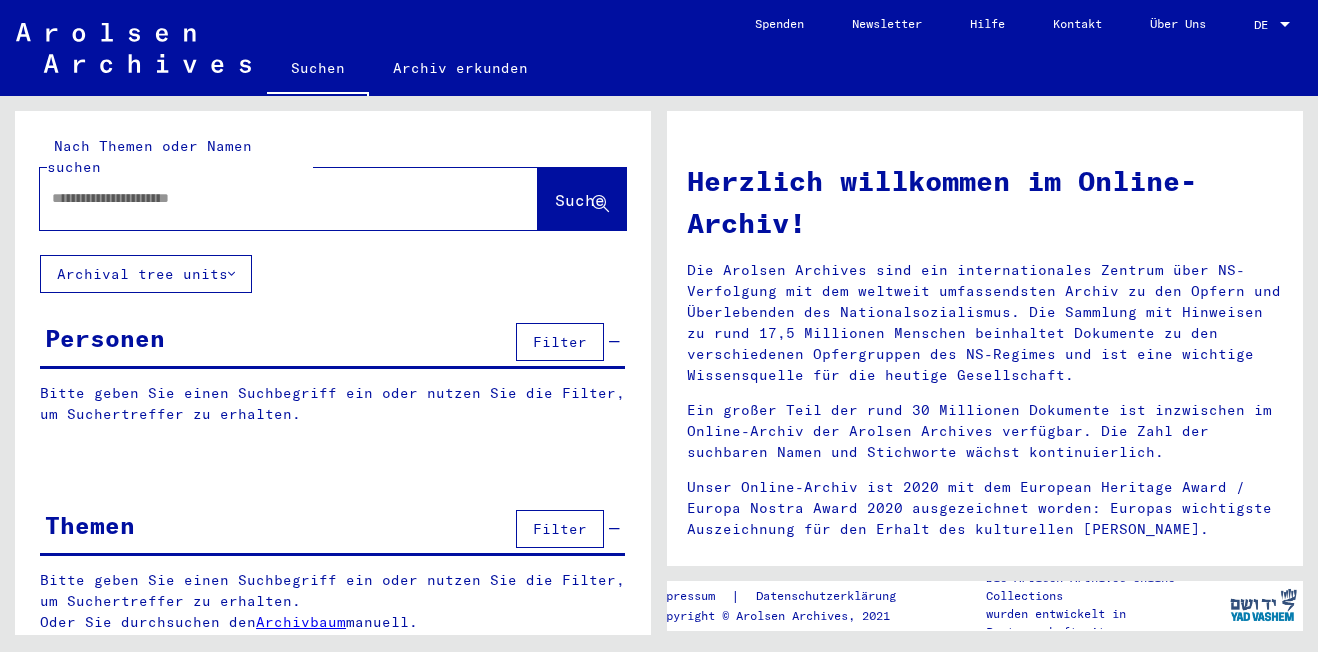 click 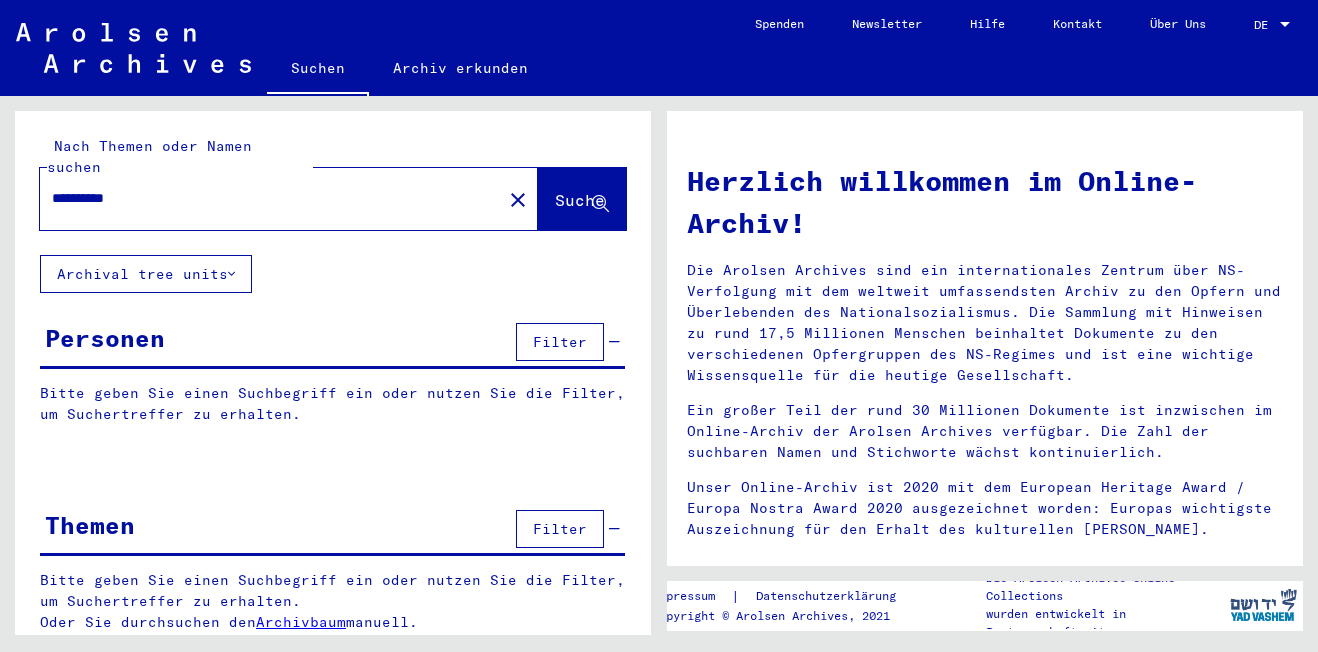 click 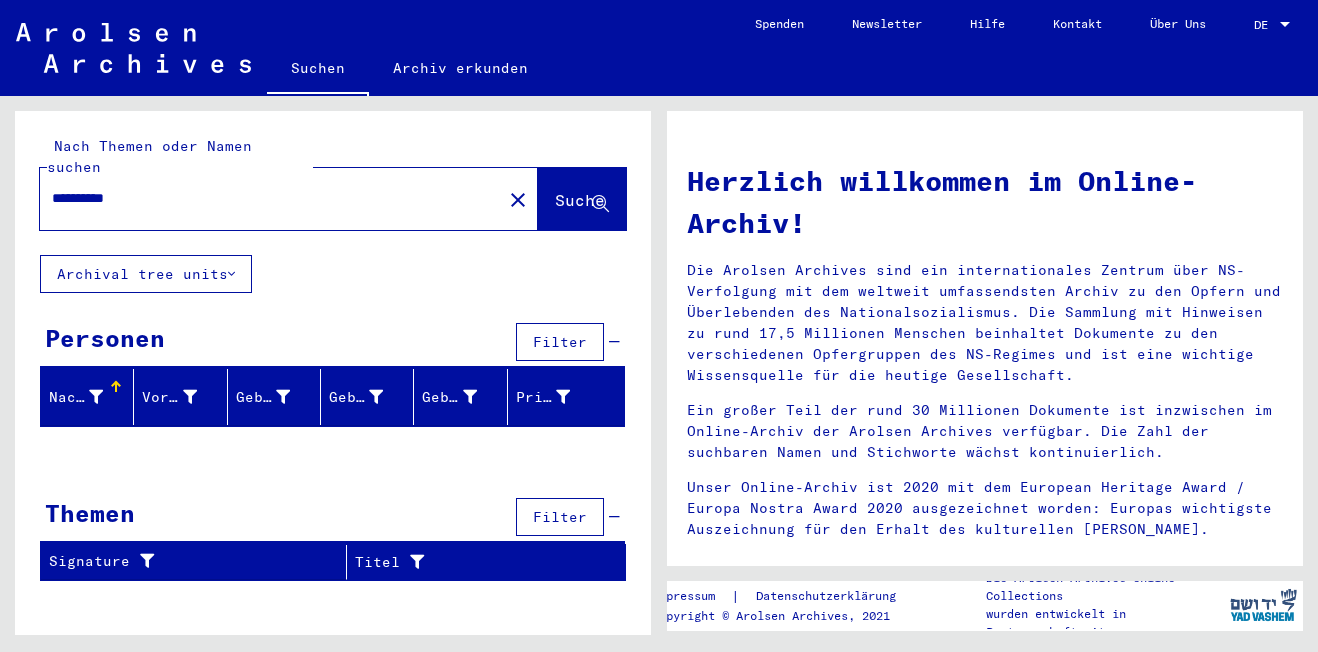 drag, startPoint x: 256, startPoint y: 180, endPoint x: -48, endPoint y: 191, distance: 304.19894 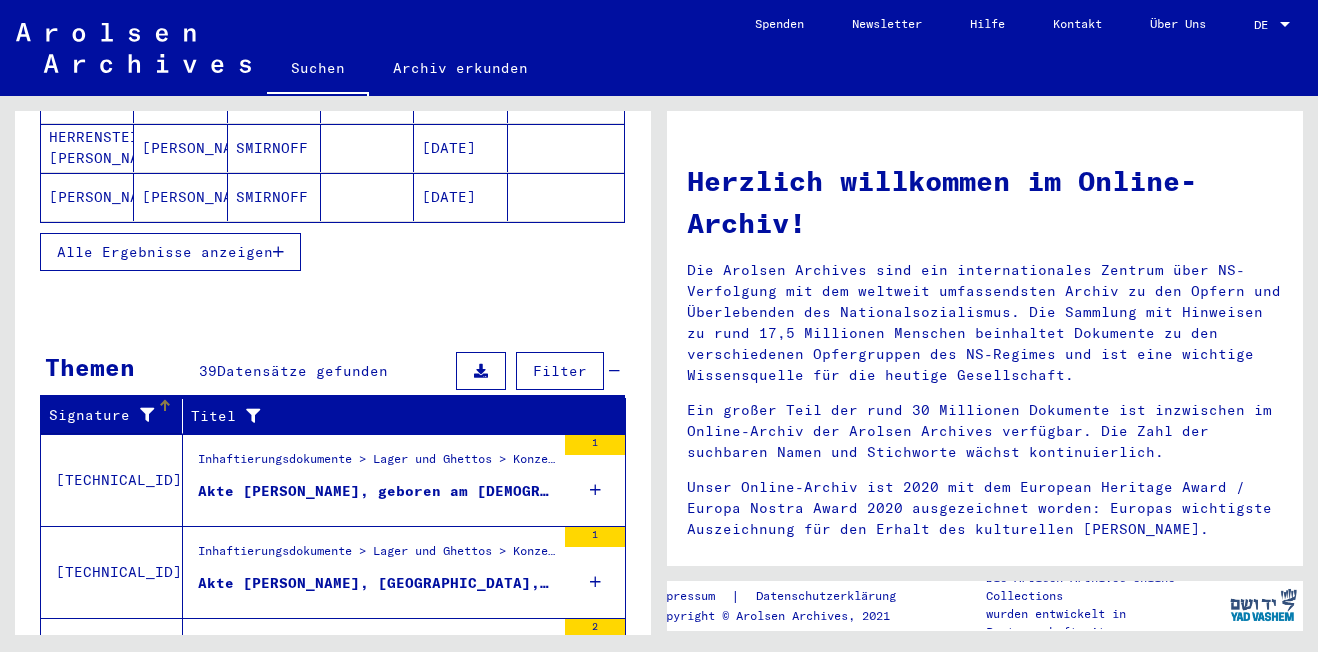 scroll, scrollTop: 747, scrollLeft: 0, axis: vertical 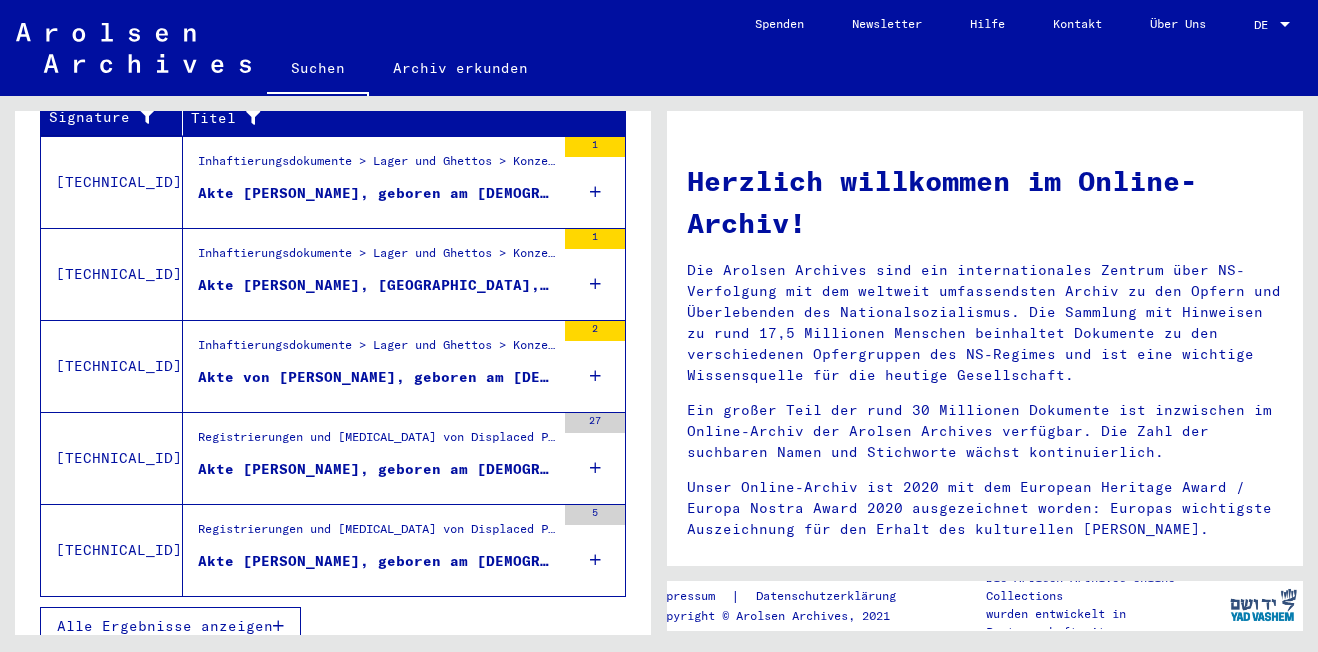 click on "3.1.2.29" at bounding box center [112, 458] 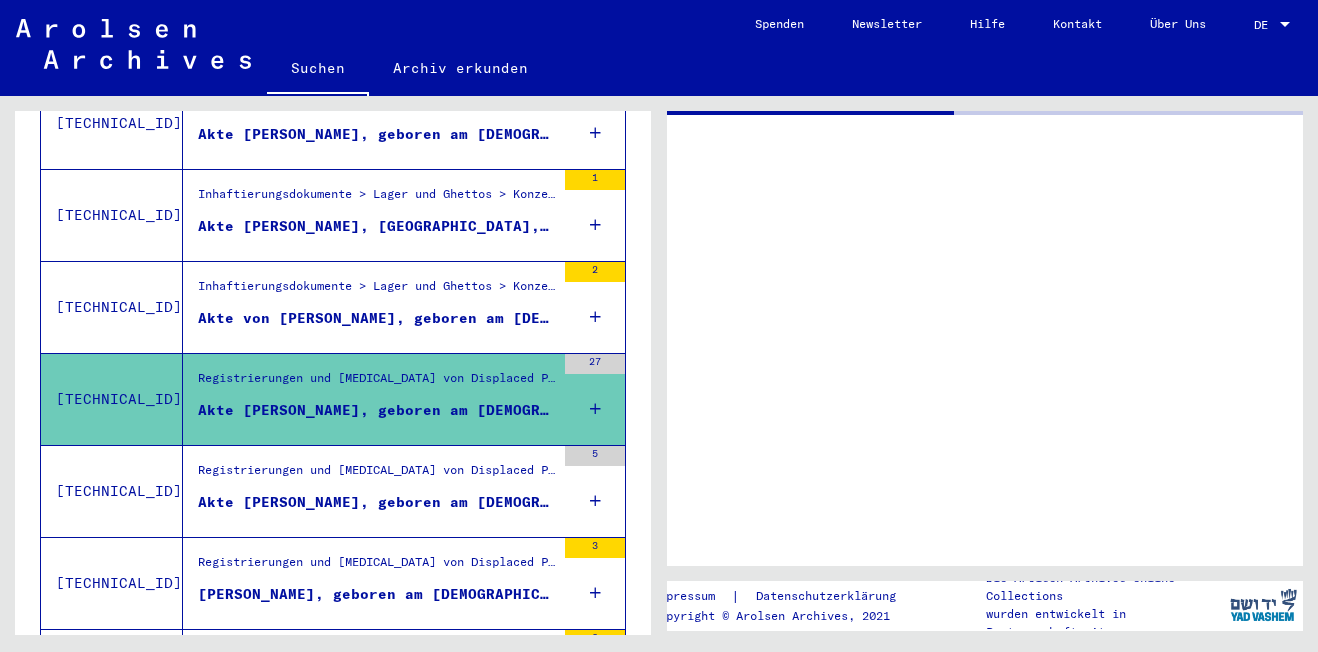 scroll, scrollTop: 386, scrollLeft: 0, axis: vertical 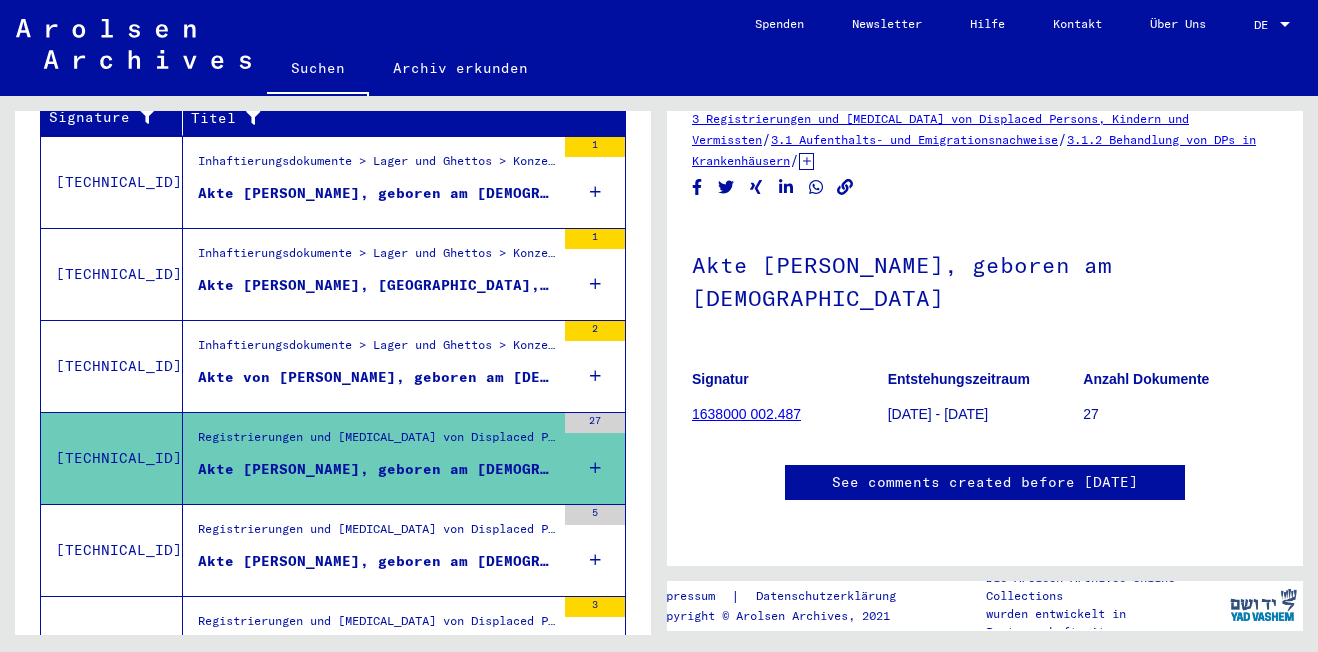 click on "Akte von SMIRNOFF, JADWIGA, geboren am 06.05.1902" at bounding box center (376, 561) 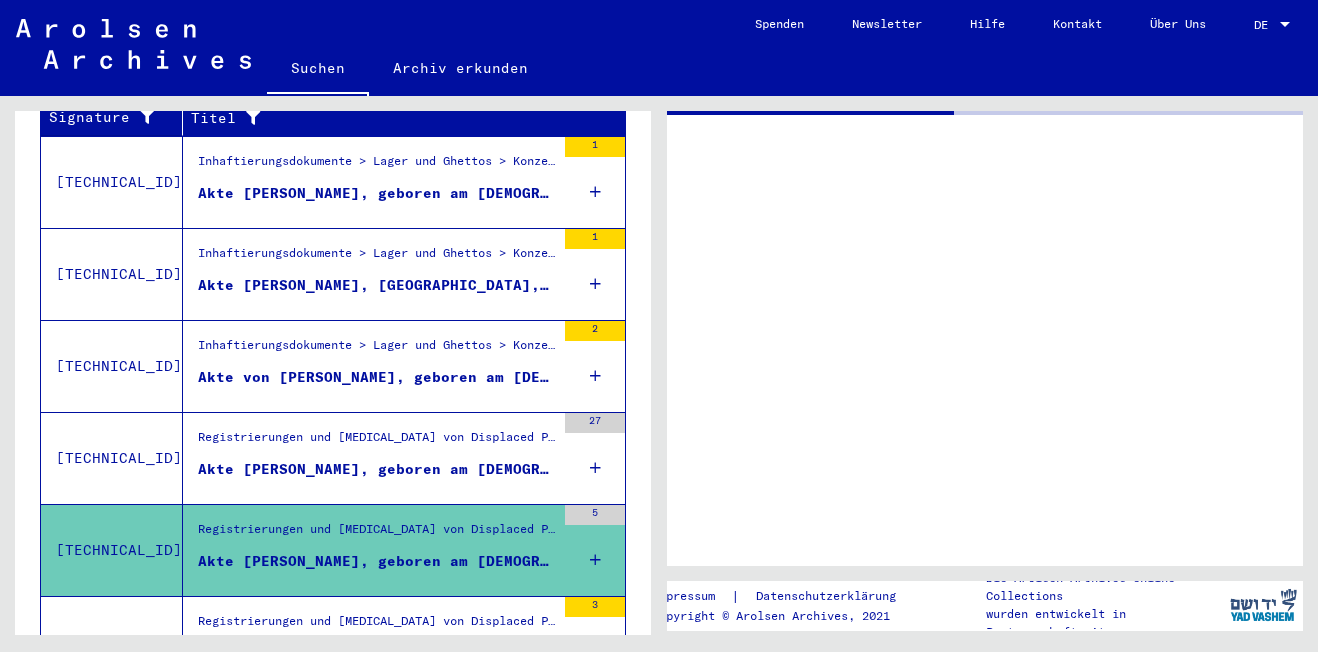 scroll, scrollTop: 0, scrollLeft: 0, axis: both 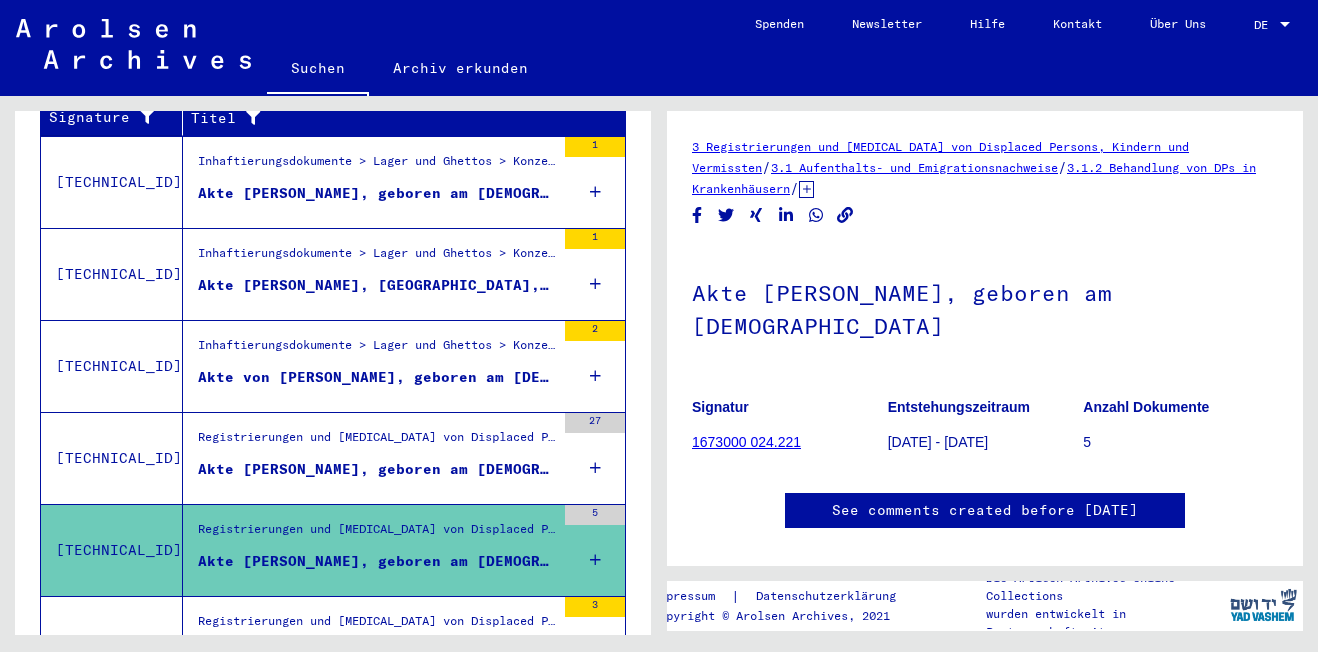 click on "See comments created before January 2022" 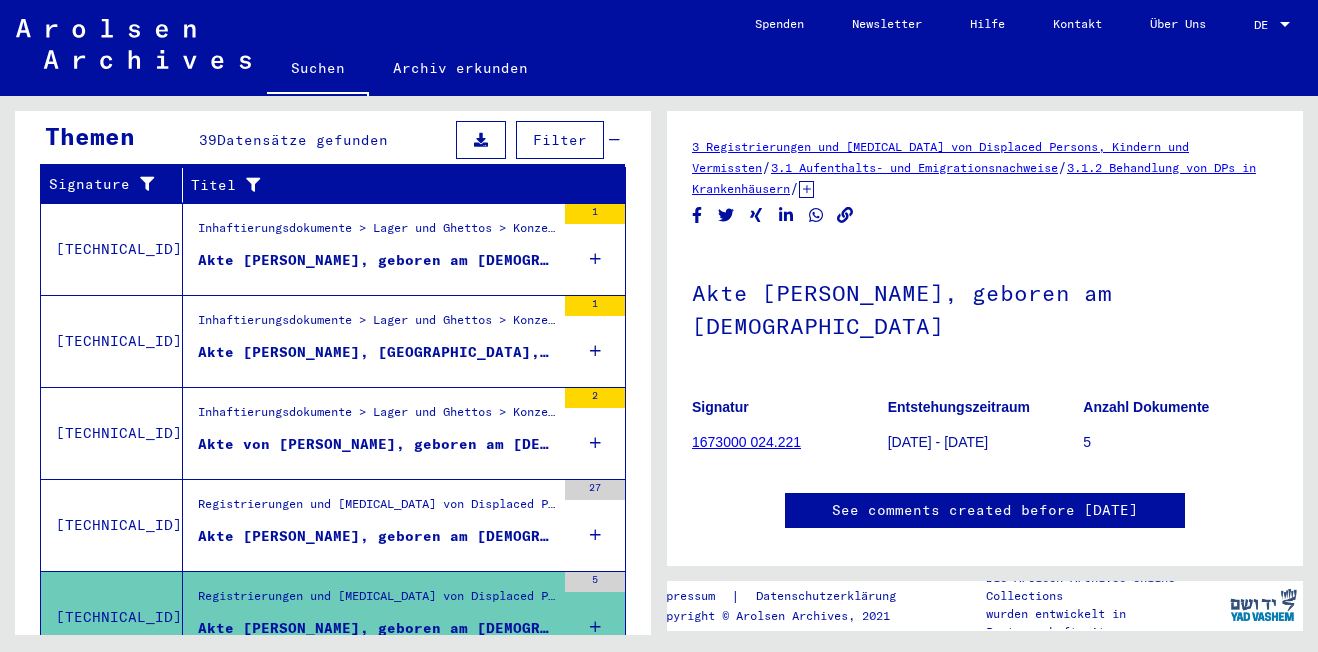 scroll, scrollTop: 0, scrollLeft: 0, axis: both 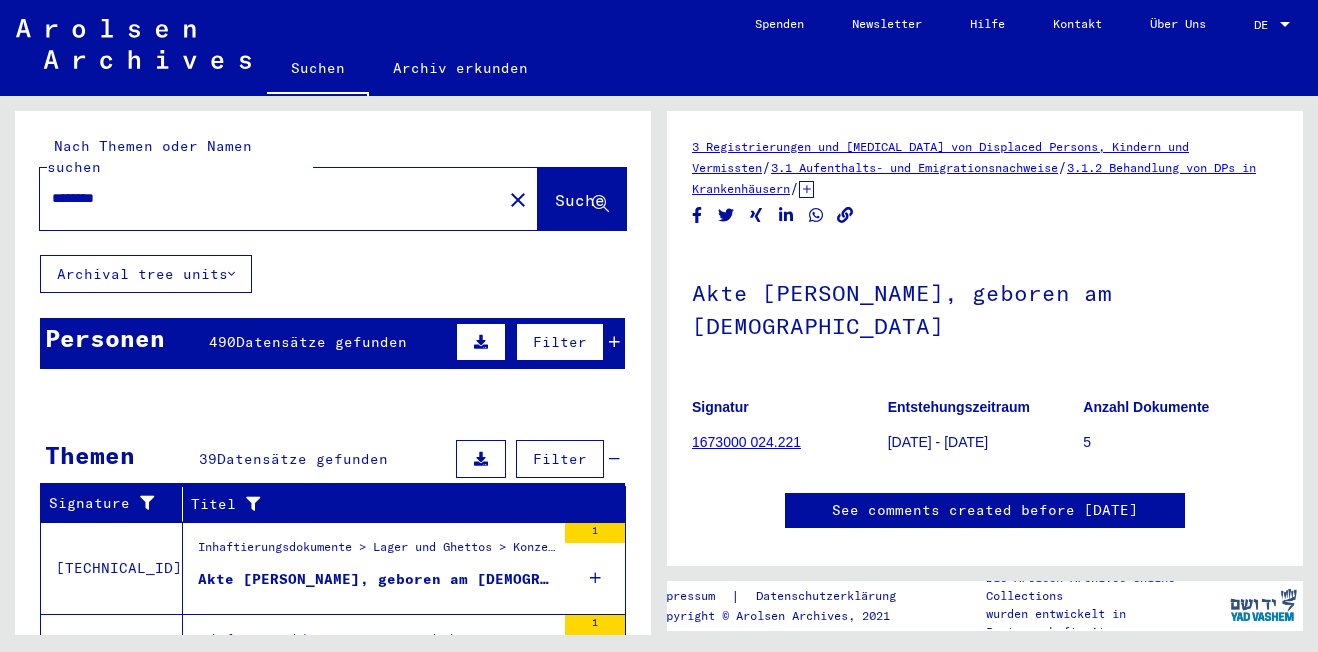 drag, startPoint x: 92, startPoint y: 193, endPoint x: 1, endPoint y: 190, distance: 91.04944 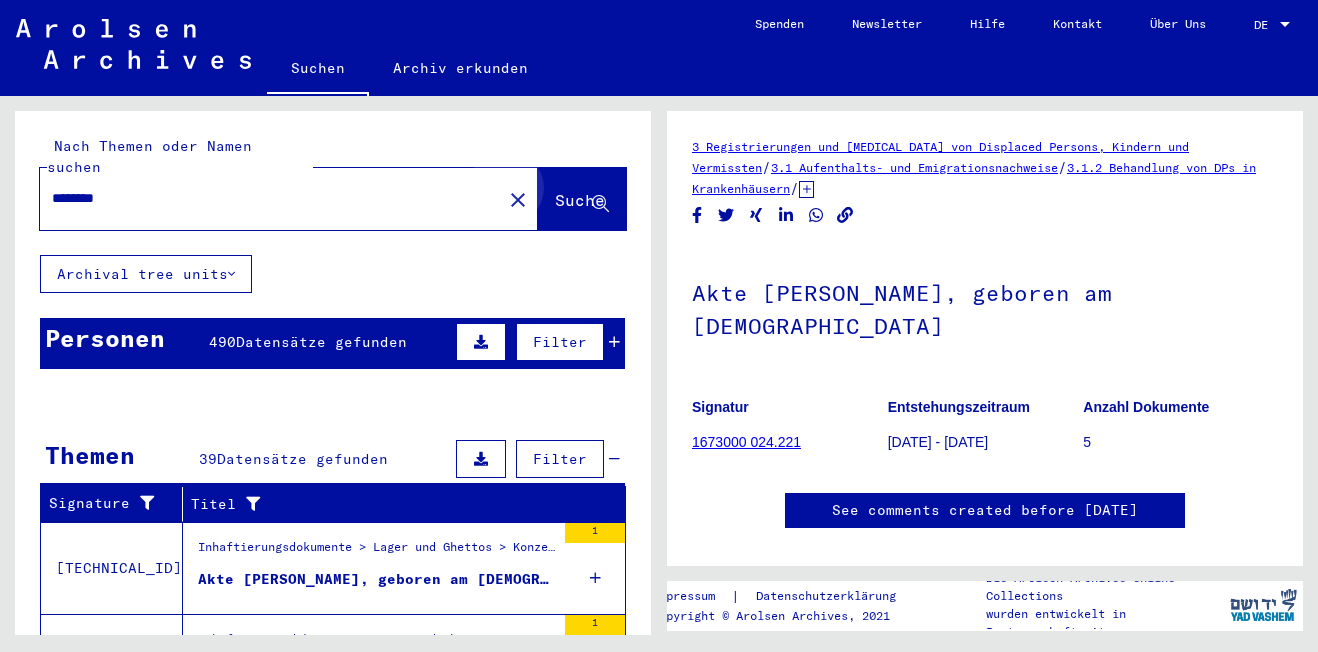 click on "Suche" 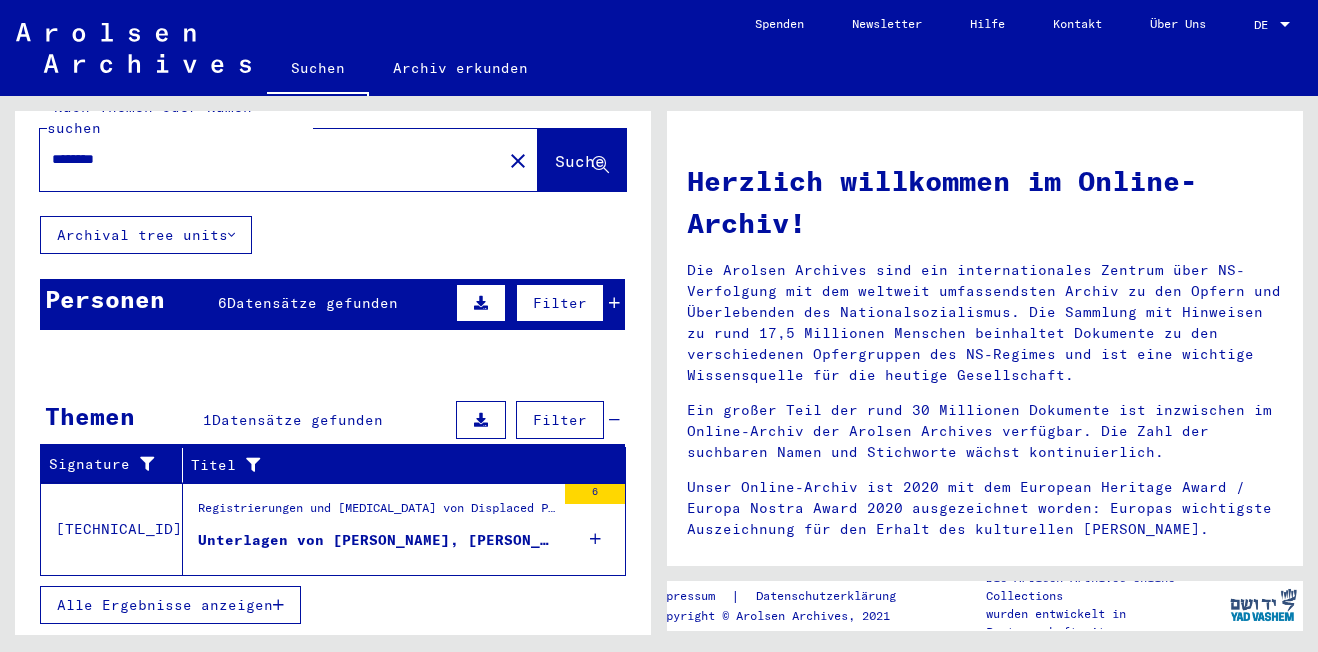 scroll, scrollTop: 59, scrollLeft: 0, axis: vertical 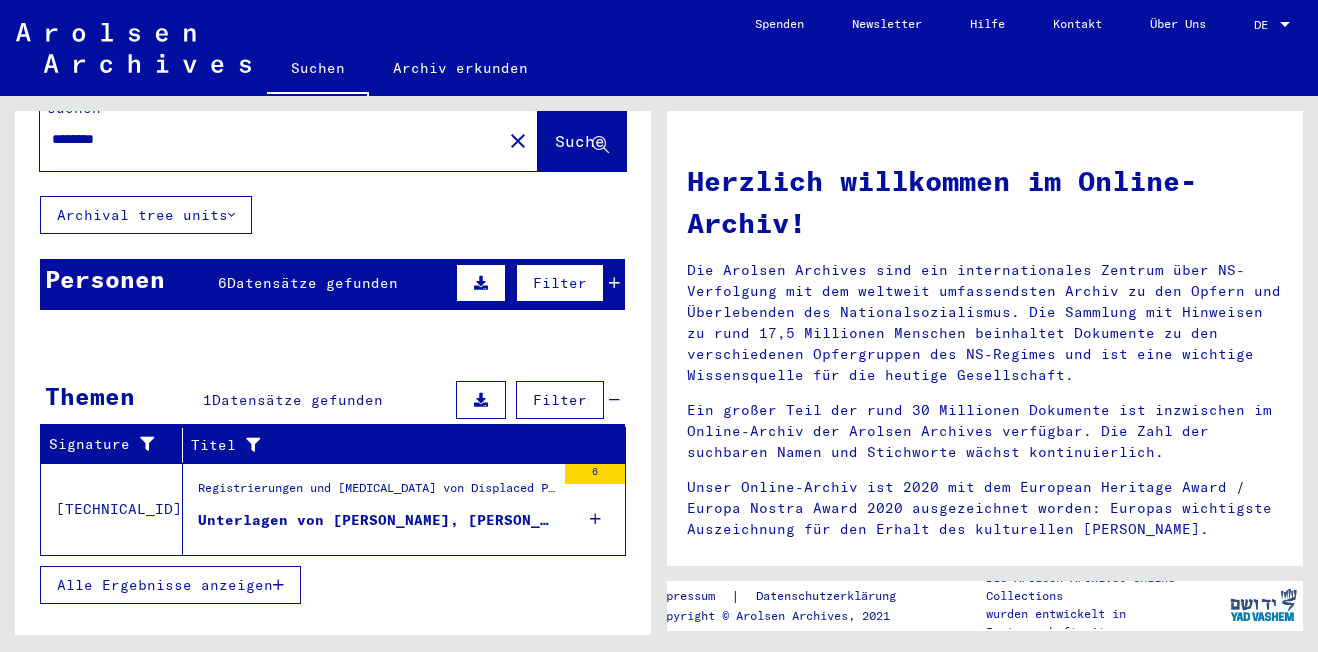 click on "Unterlagen von SOLODOFF, TATIANA, geboren am 17.01.1904, geboren in Kazan und von weiteren Personen" at bounding box center [376, 520] 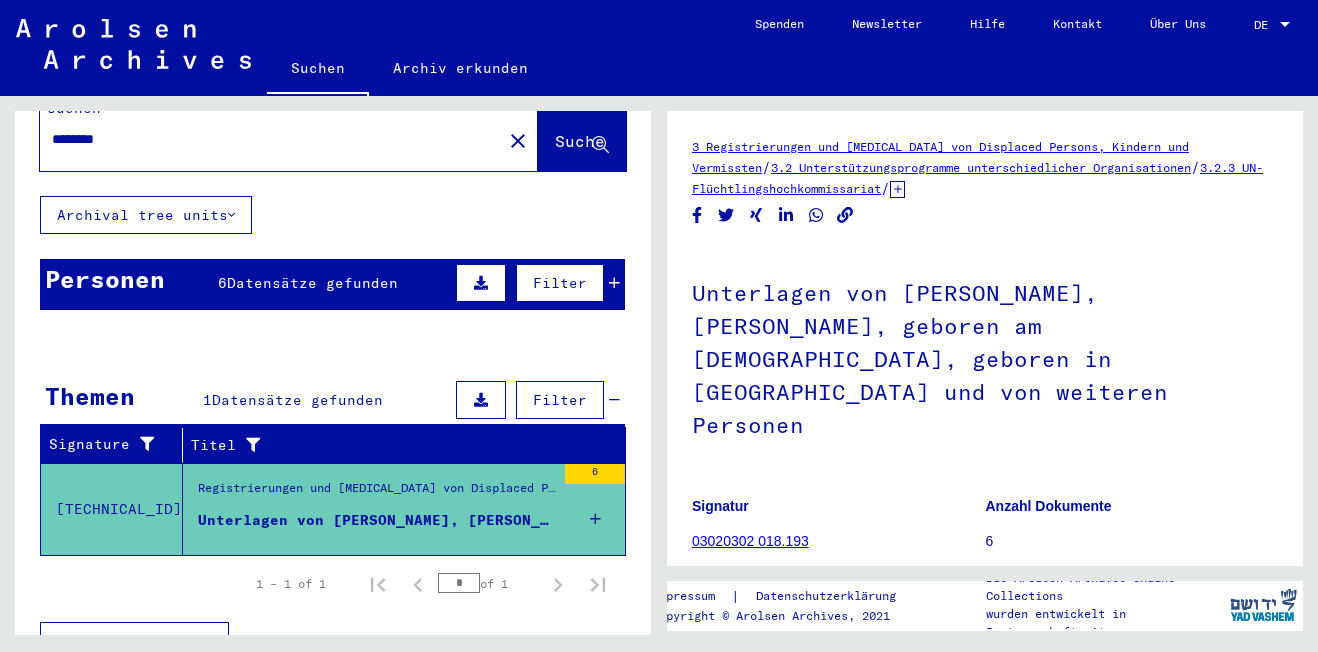 scroll, scrollTop: 100, scrollLeft: 0, axis: vertical 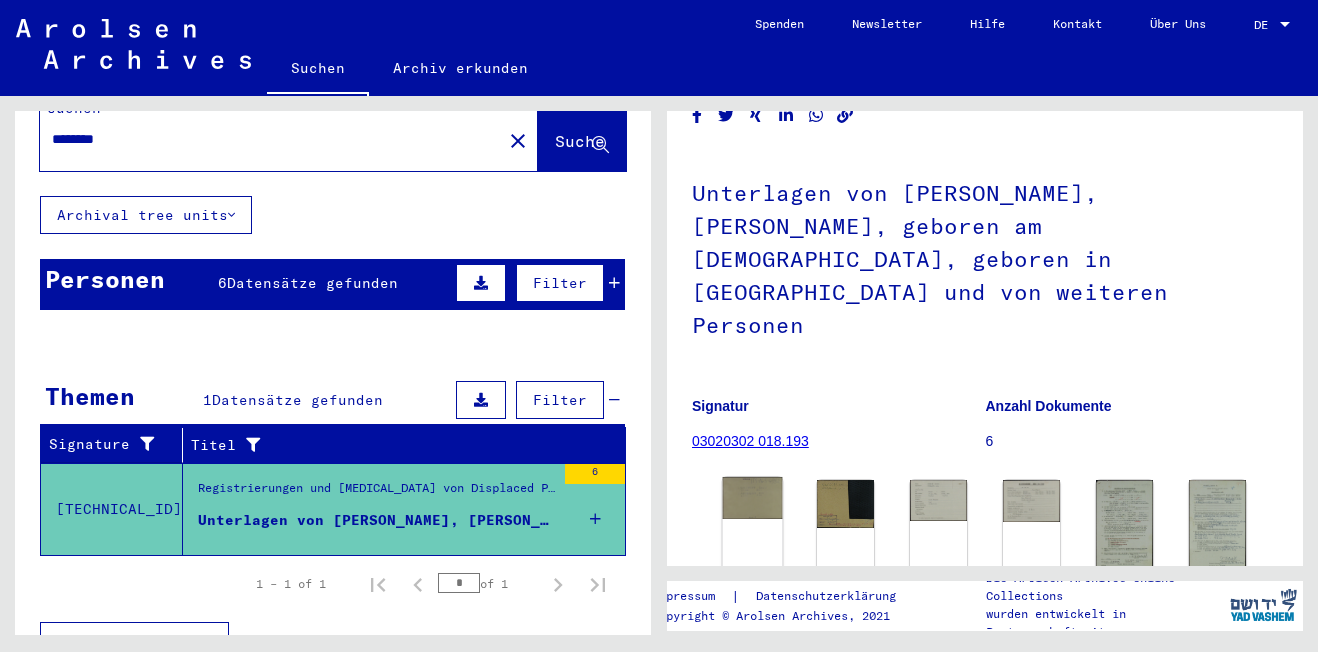 click 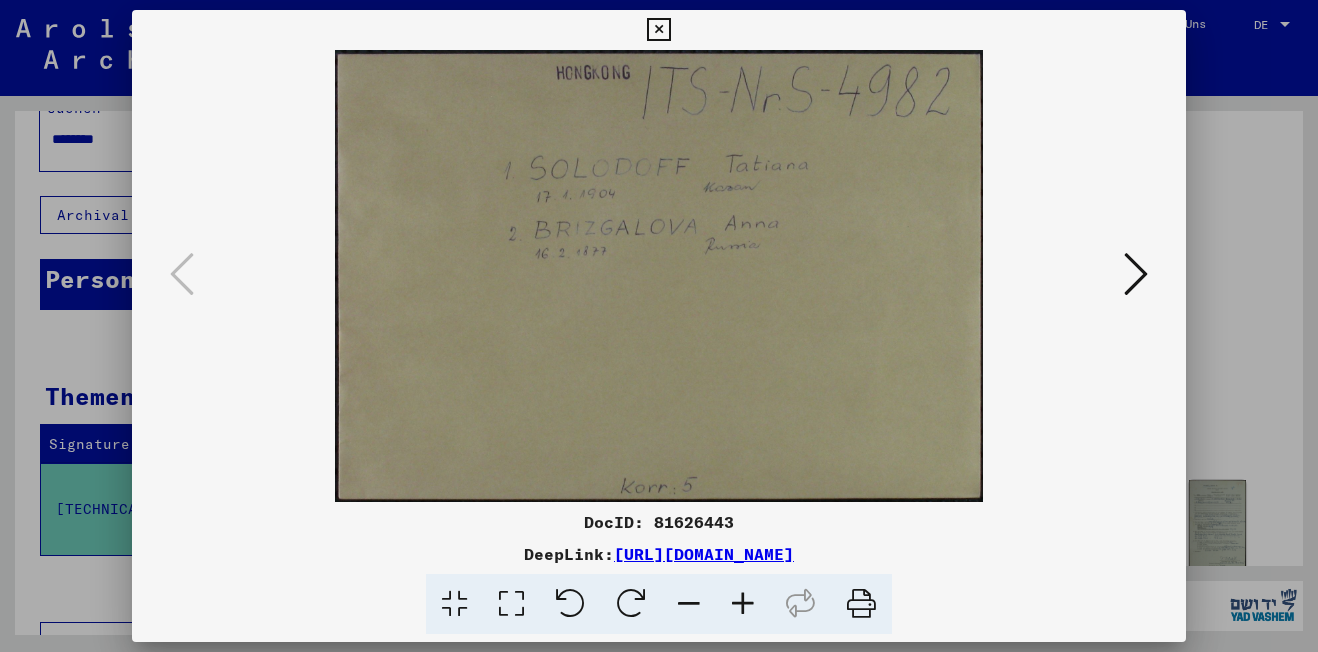 click at bounding box center [1136, 275] 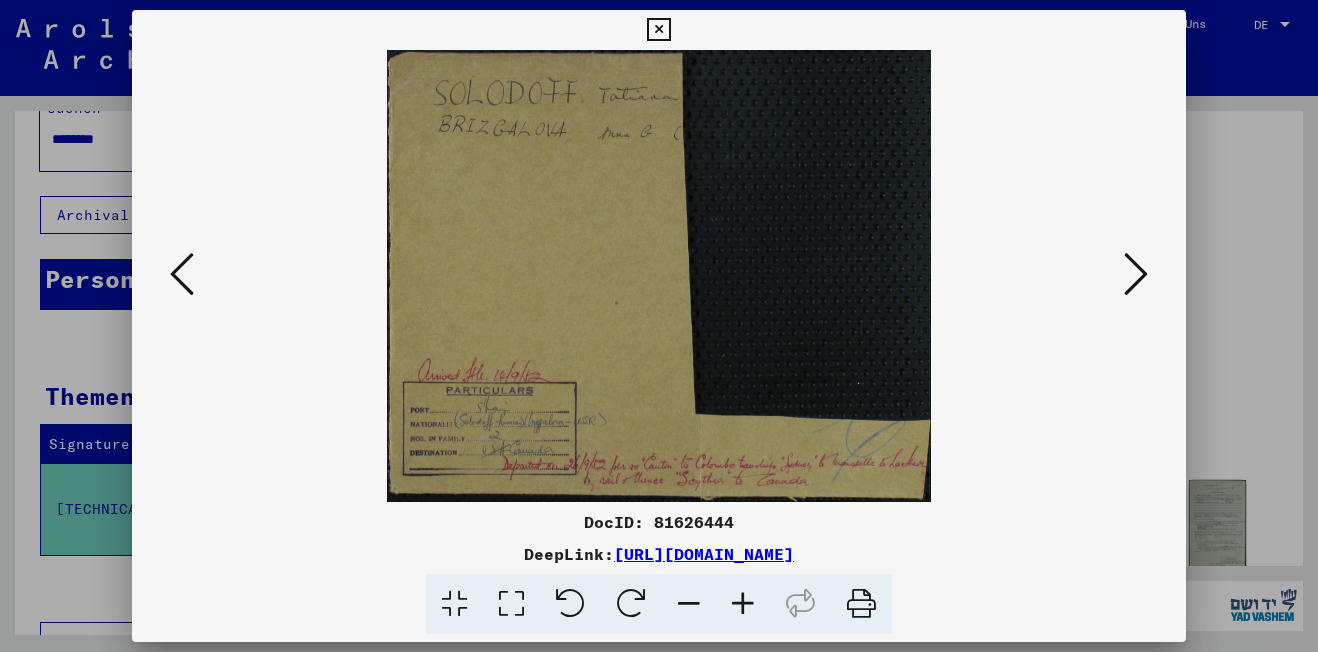 click at bounding box center [1136, 274] 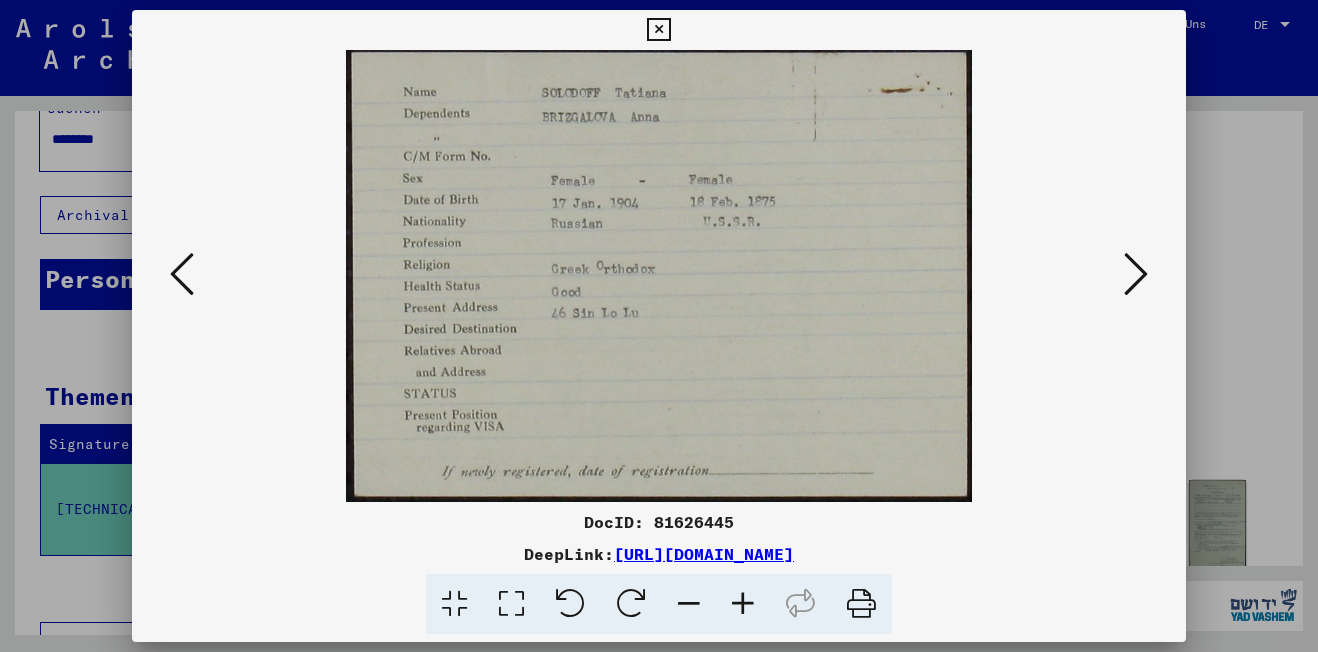 click at bounding box center [1136, 275] 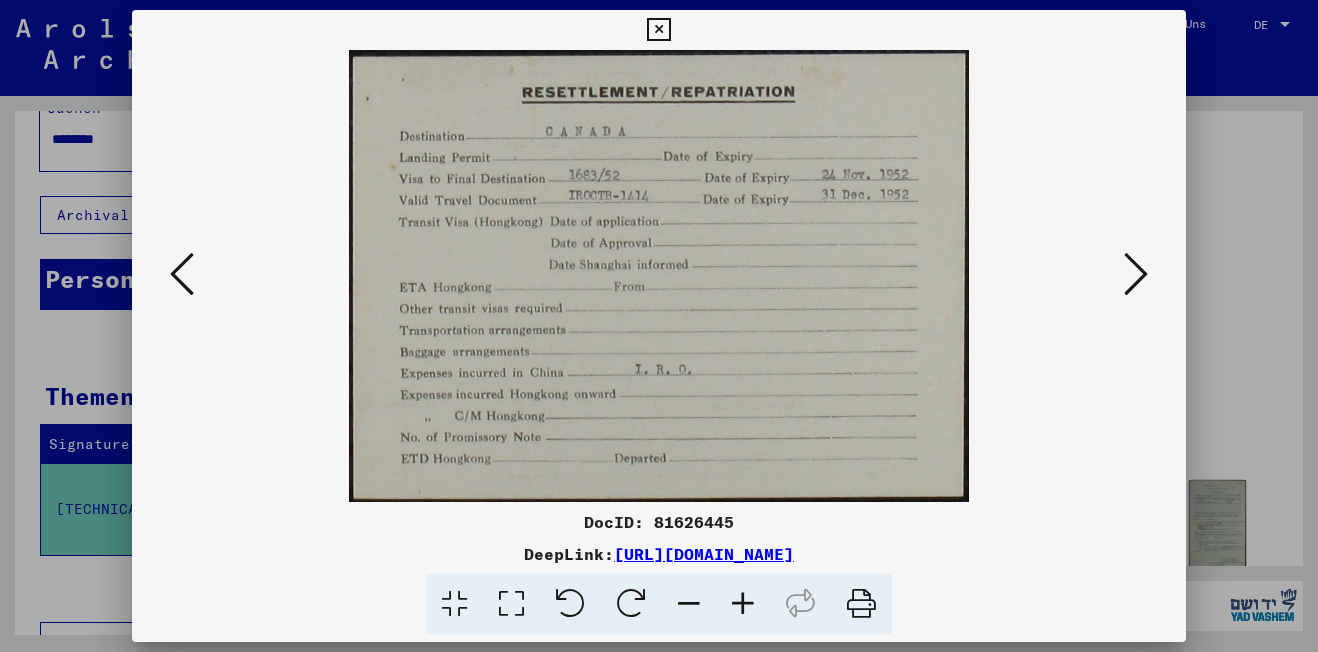 click at bounding box center (659, 276) 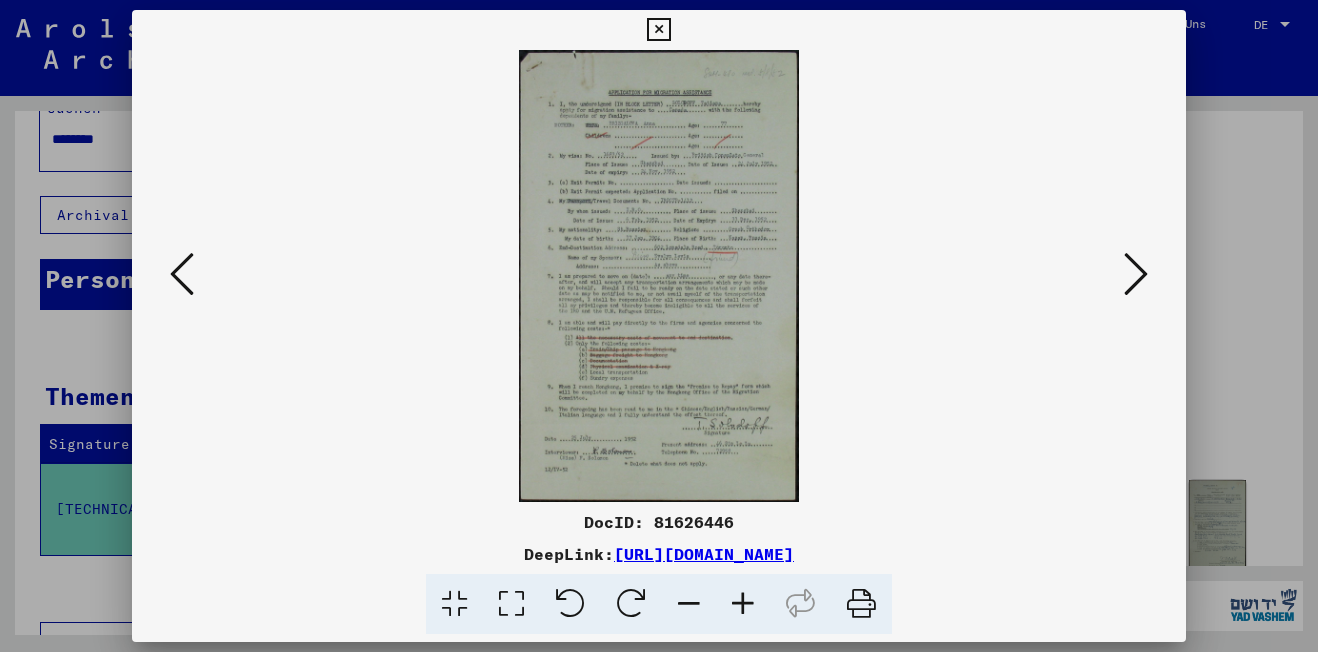 click at bounding box center (1136, 274) 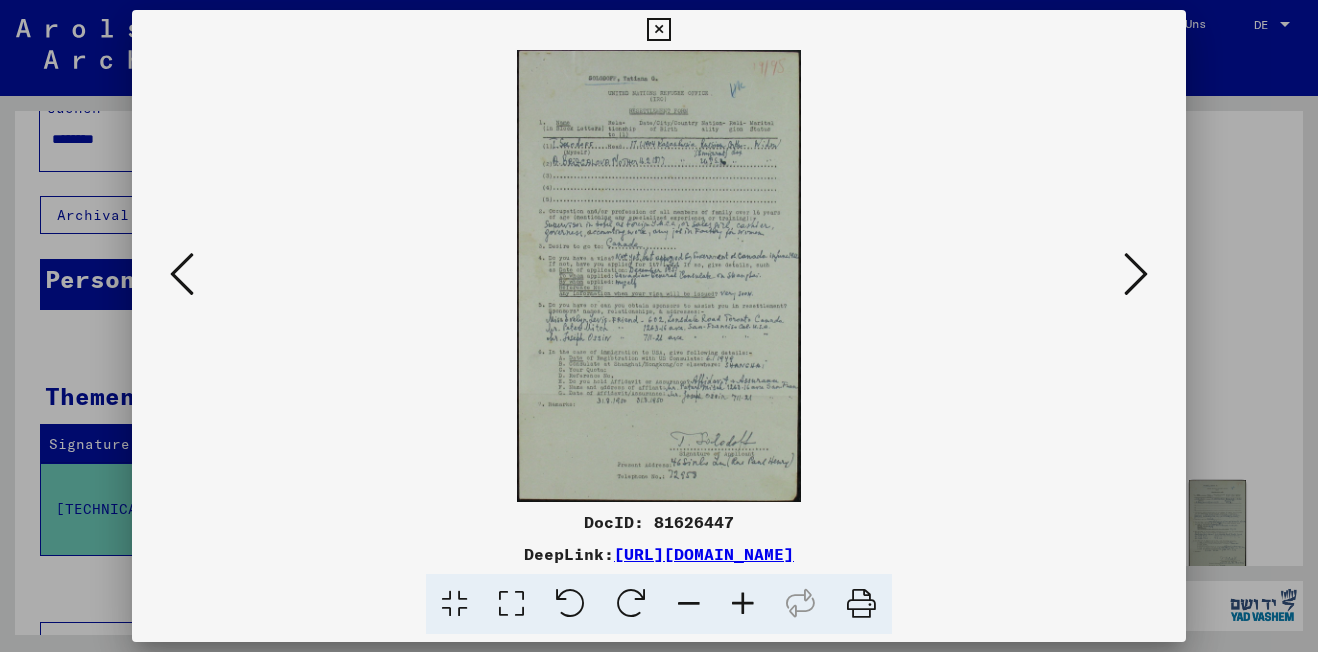 click at bounding box center (1136, 274) 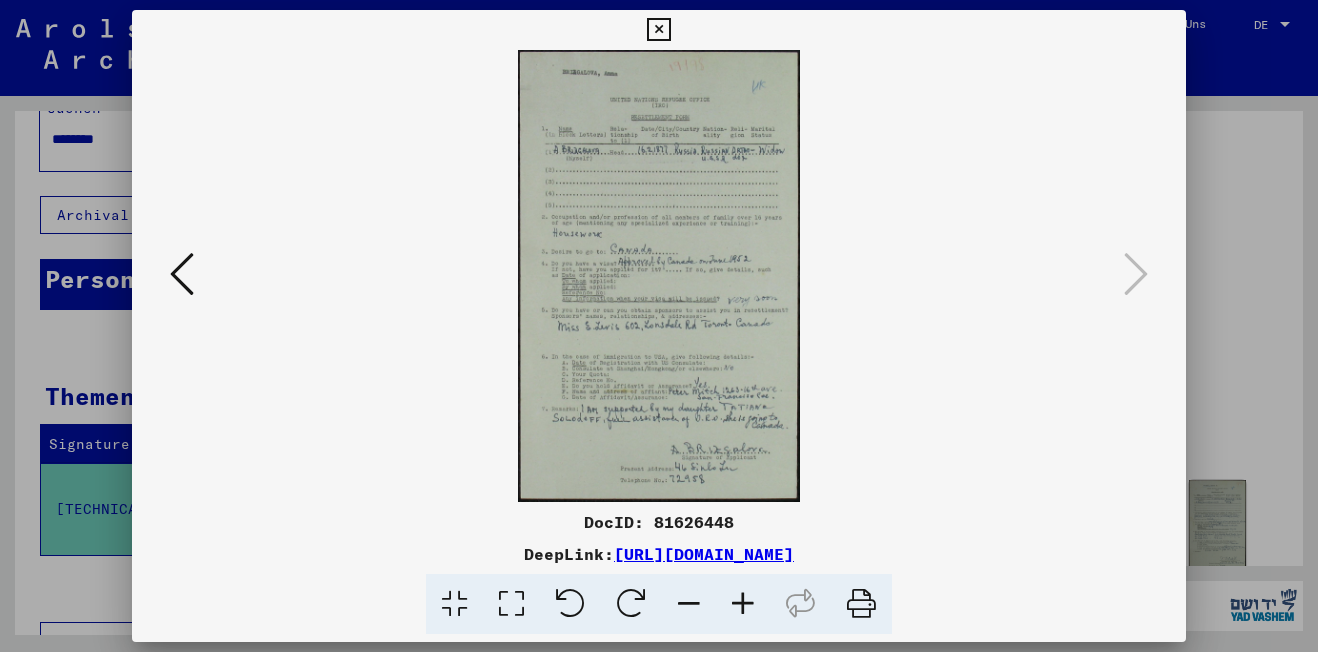 click at bounding box center [659, 276] 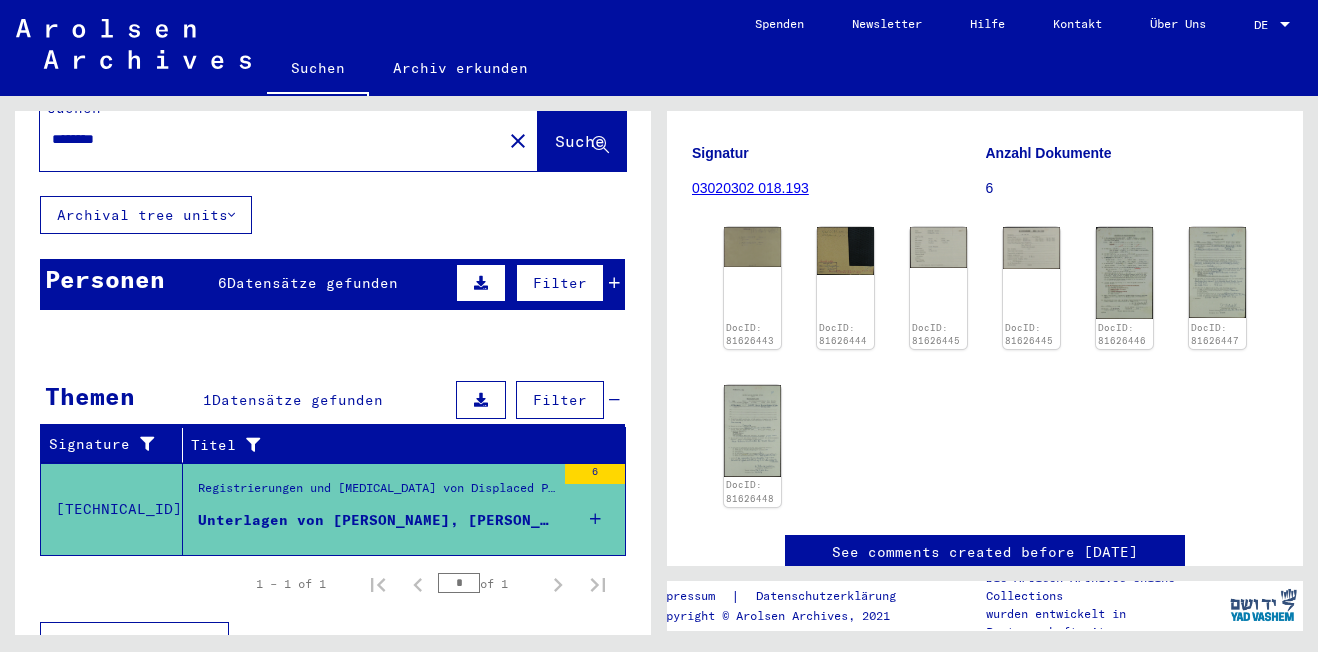 scroll, scrollTop: 382, scrollLeft: 0, axis: vertical 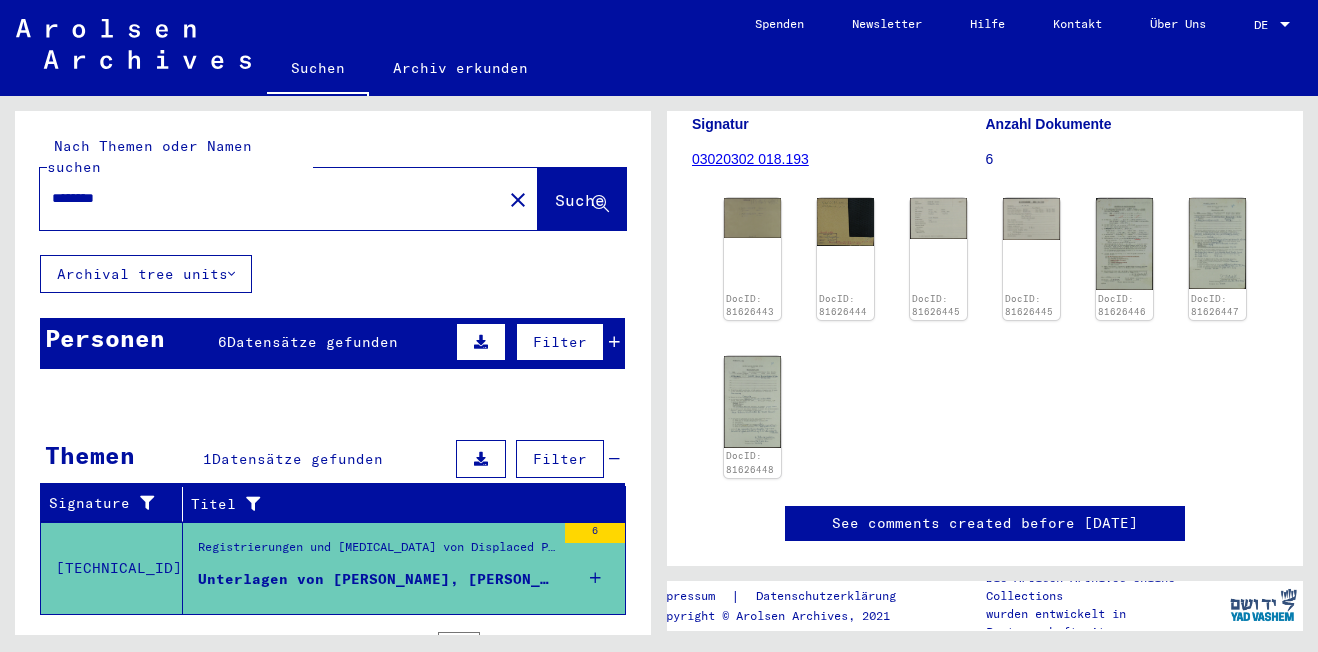 drag, startPoint x: 141, startPoint y: 179, endPoint x: 106, endPoint y: 179, distance: 35 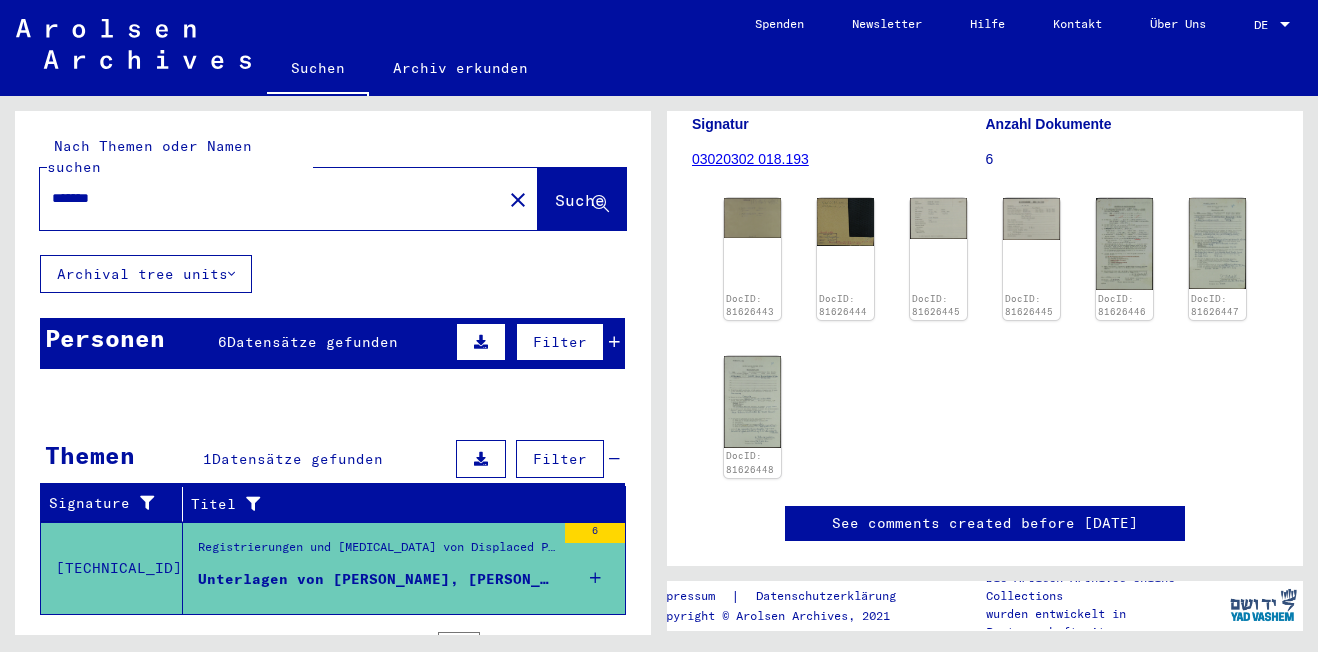 type on "*******" 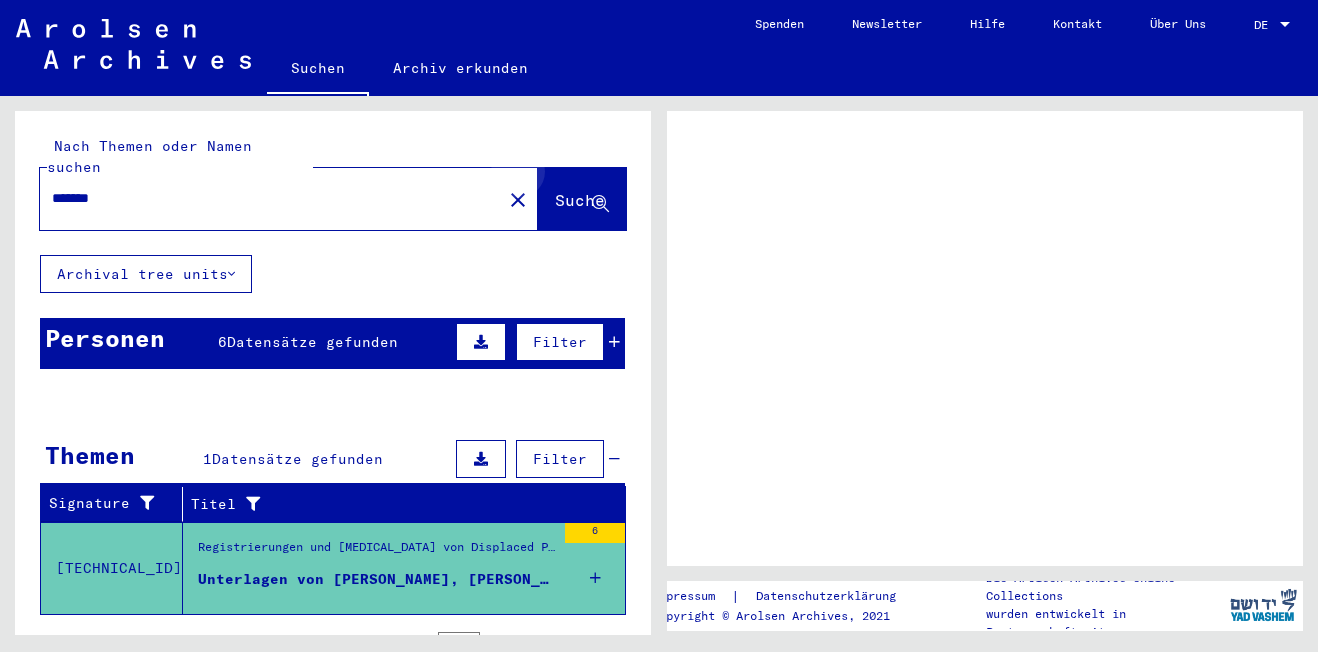 scroll, scrollTop: 0, scrollLeft: 0, axis: both 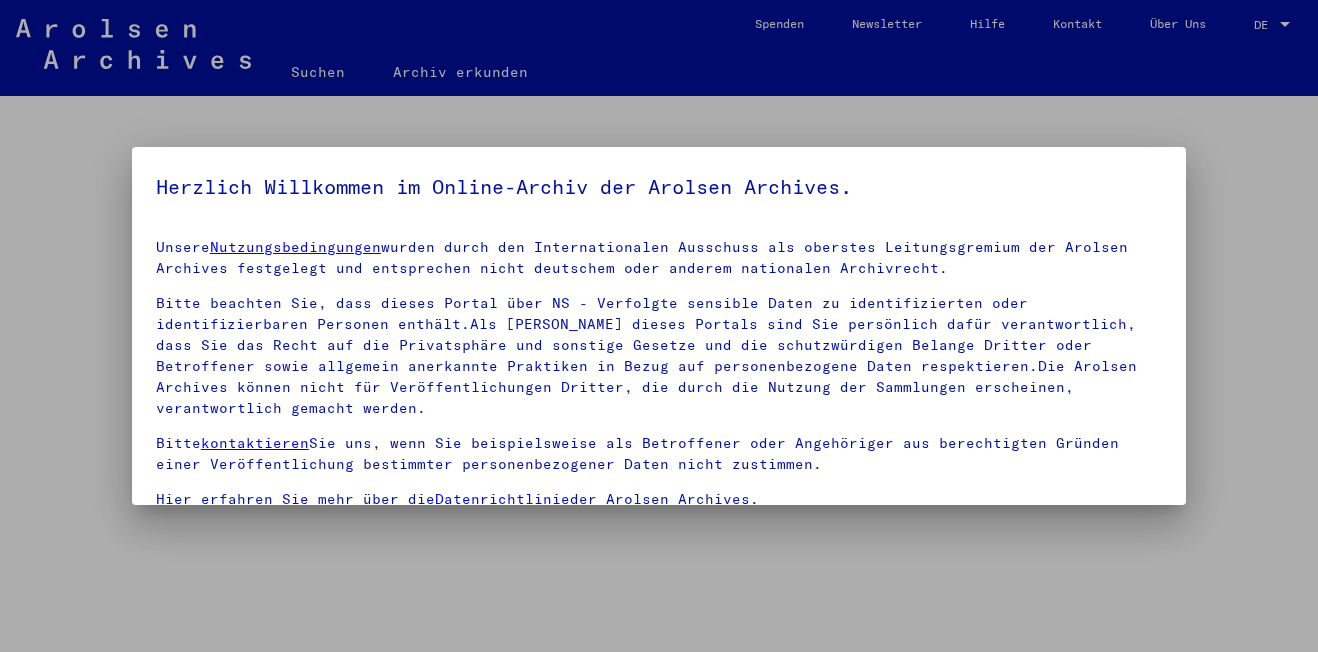 click at bounding box center [659, 326] 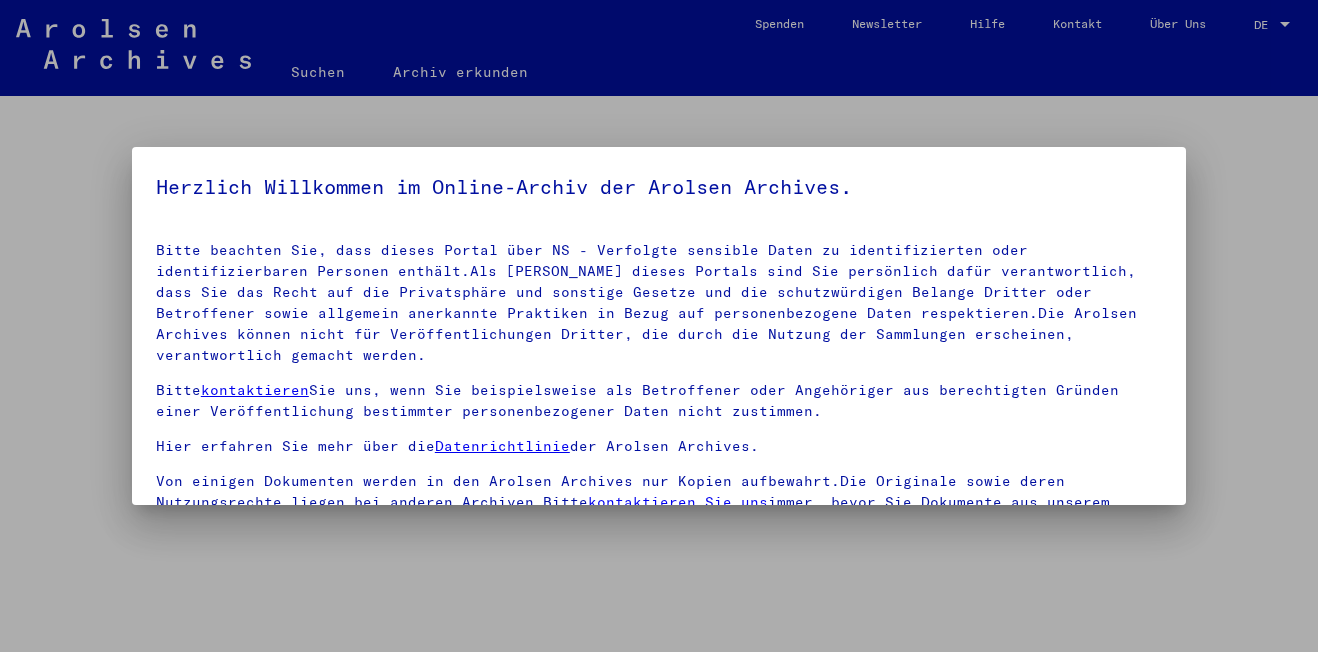 scroll, scrollTop: 98, scrollLeft: 0, axis: vertical 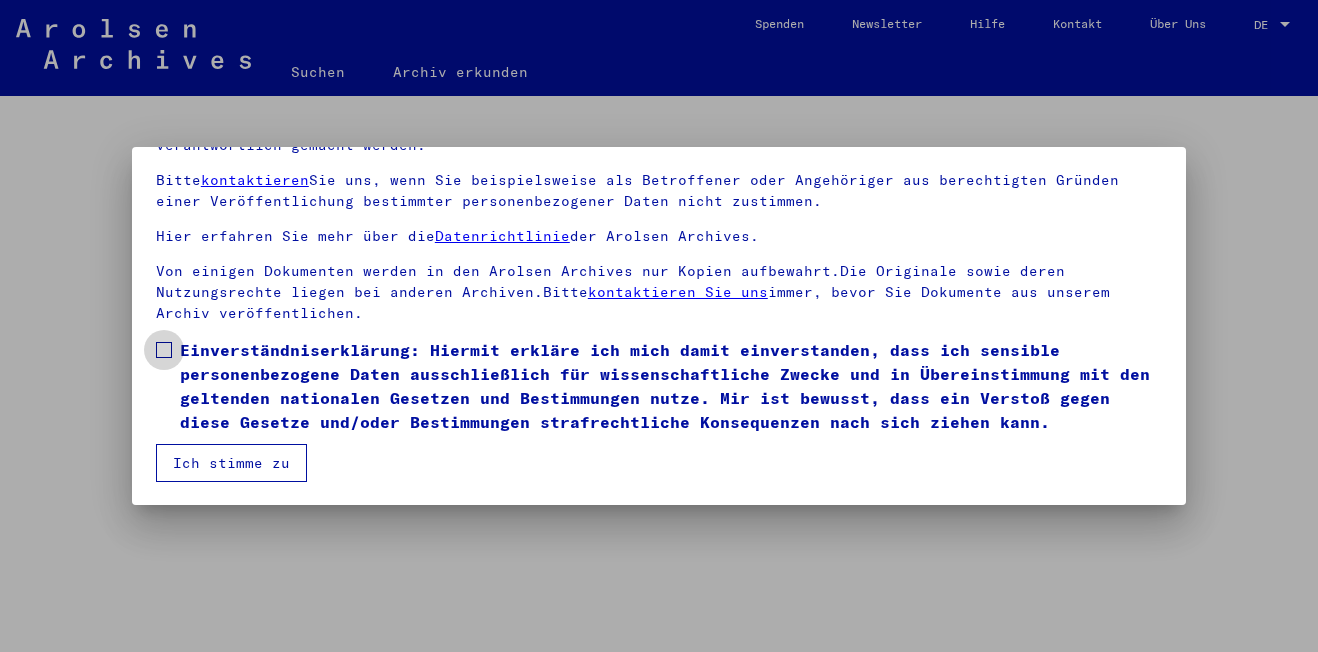 click at bounding box center [164, 350] 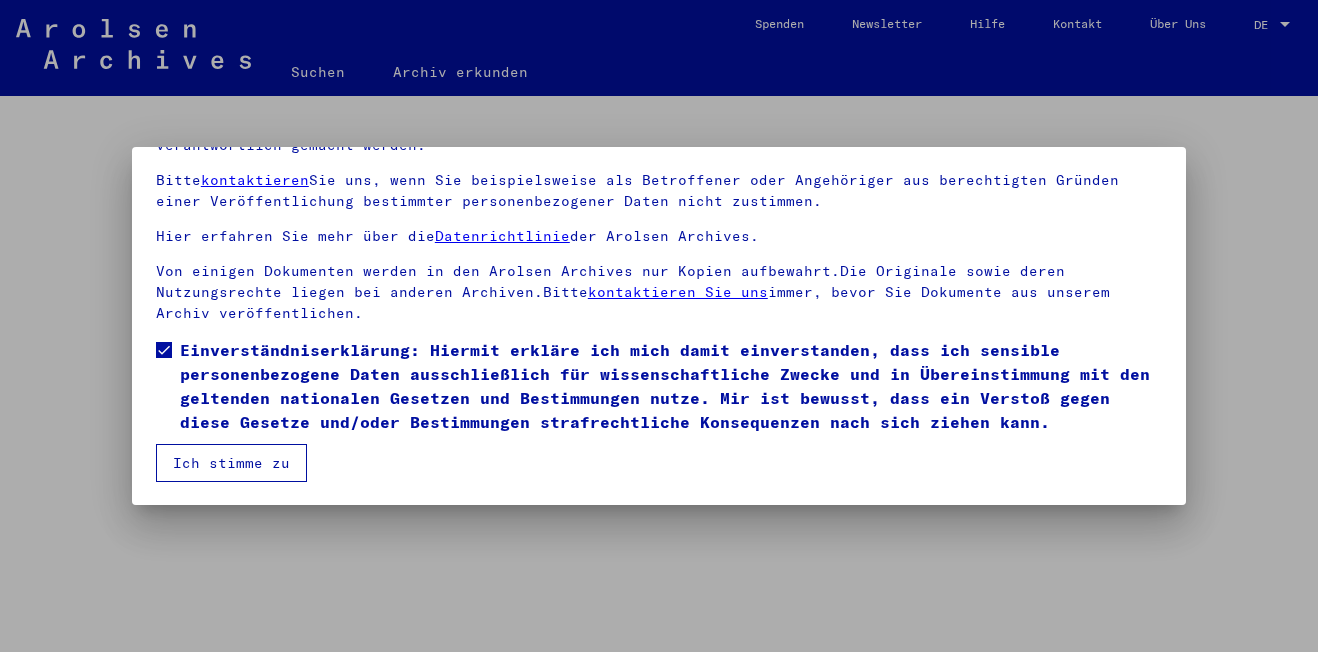 click on "Ich stimme zu" at bounding box center [231, 463] 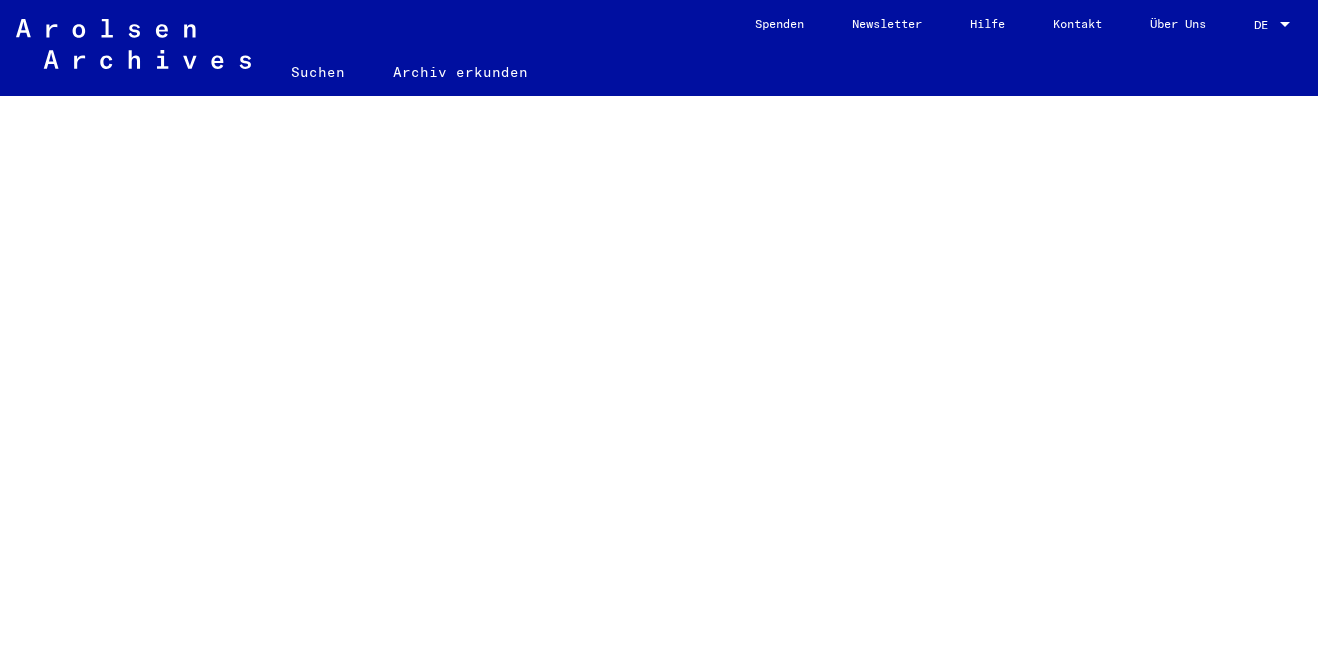 click 